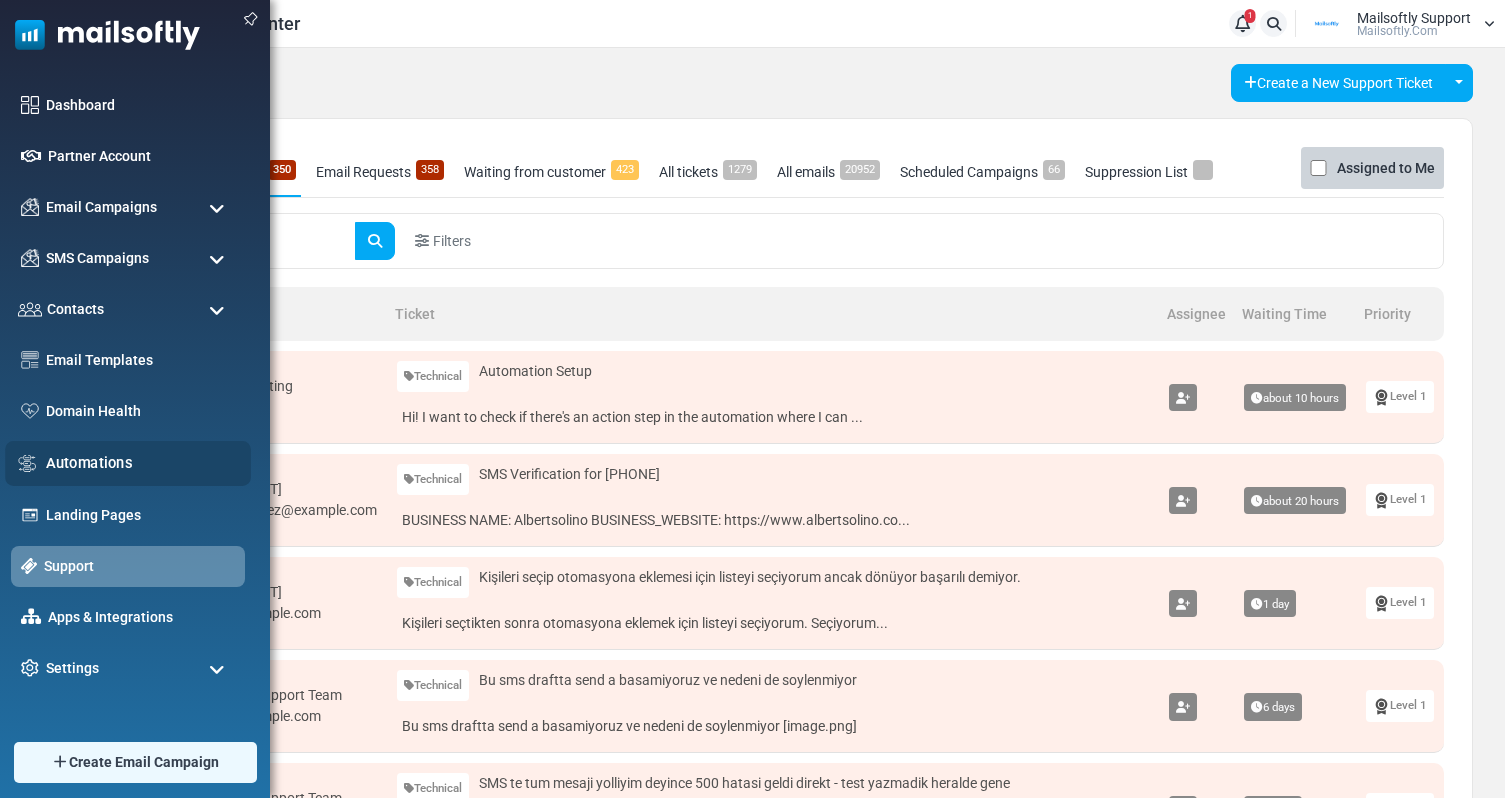 scroll, scrollTop: 0, scrollLeft: 0, axis: both 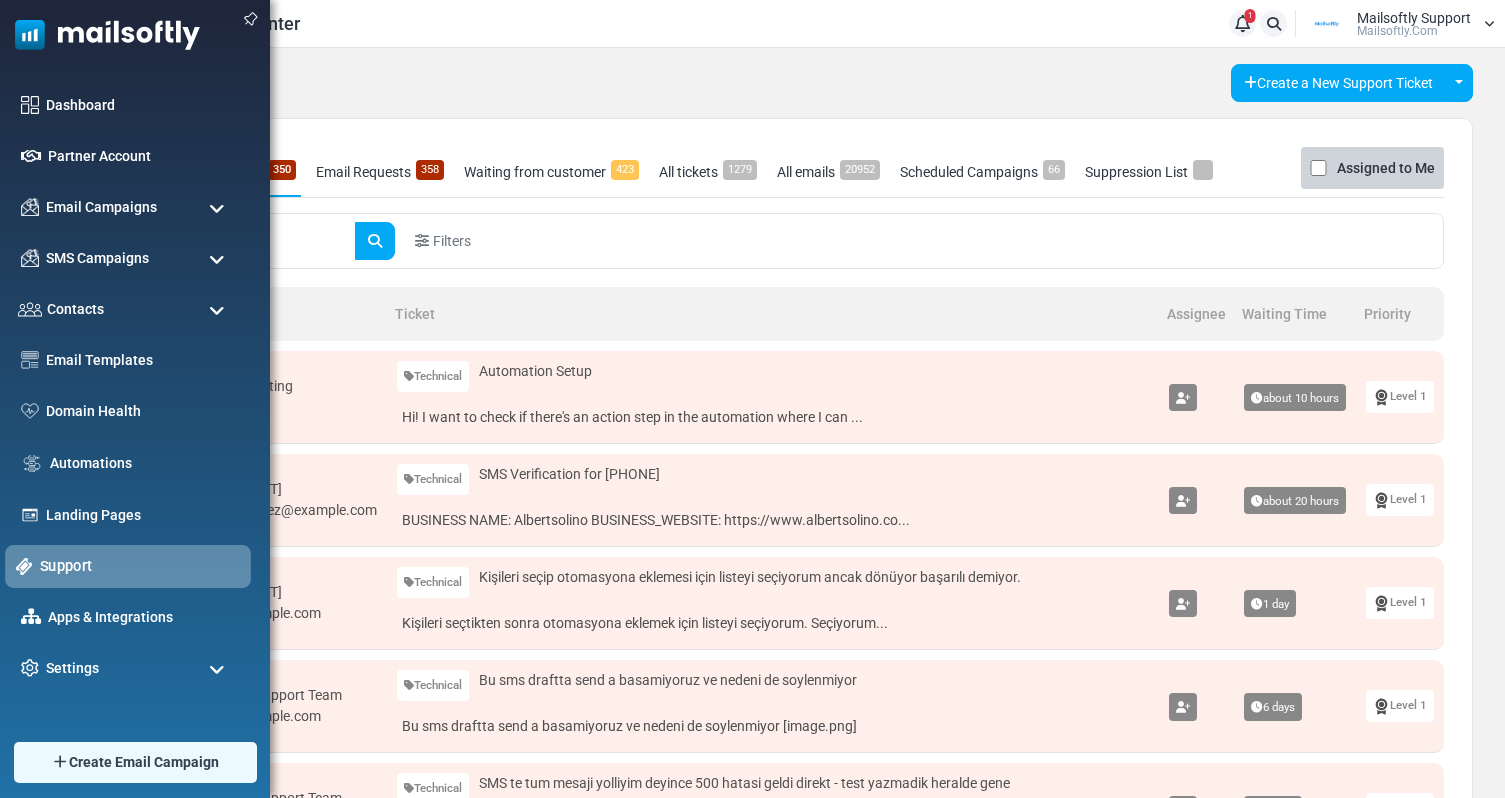 click on "Support" at bounding box center [140, 566] 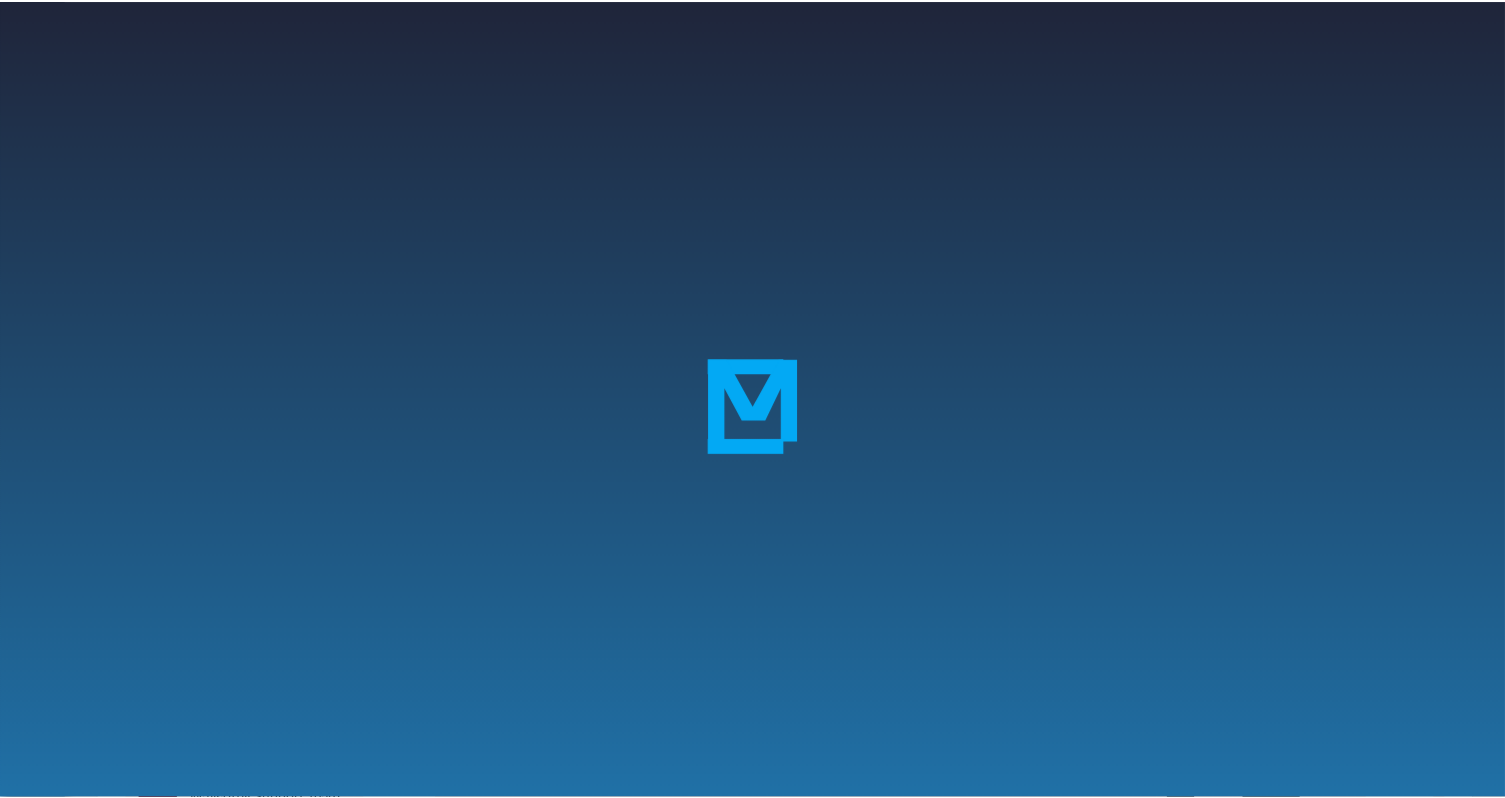 scroll, scrollTop: 0, scrollLeft: 0, axis: both 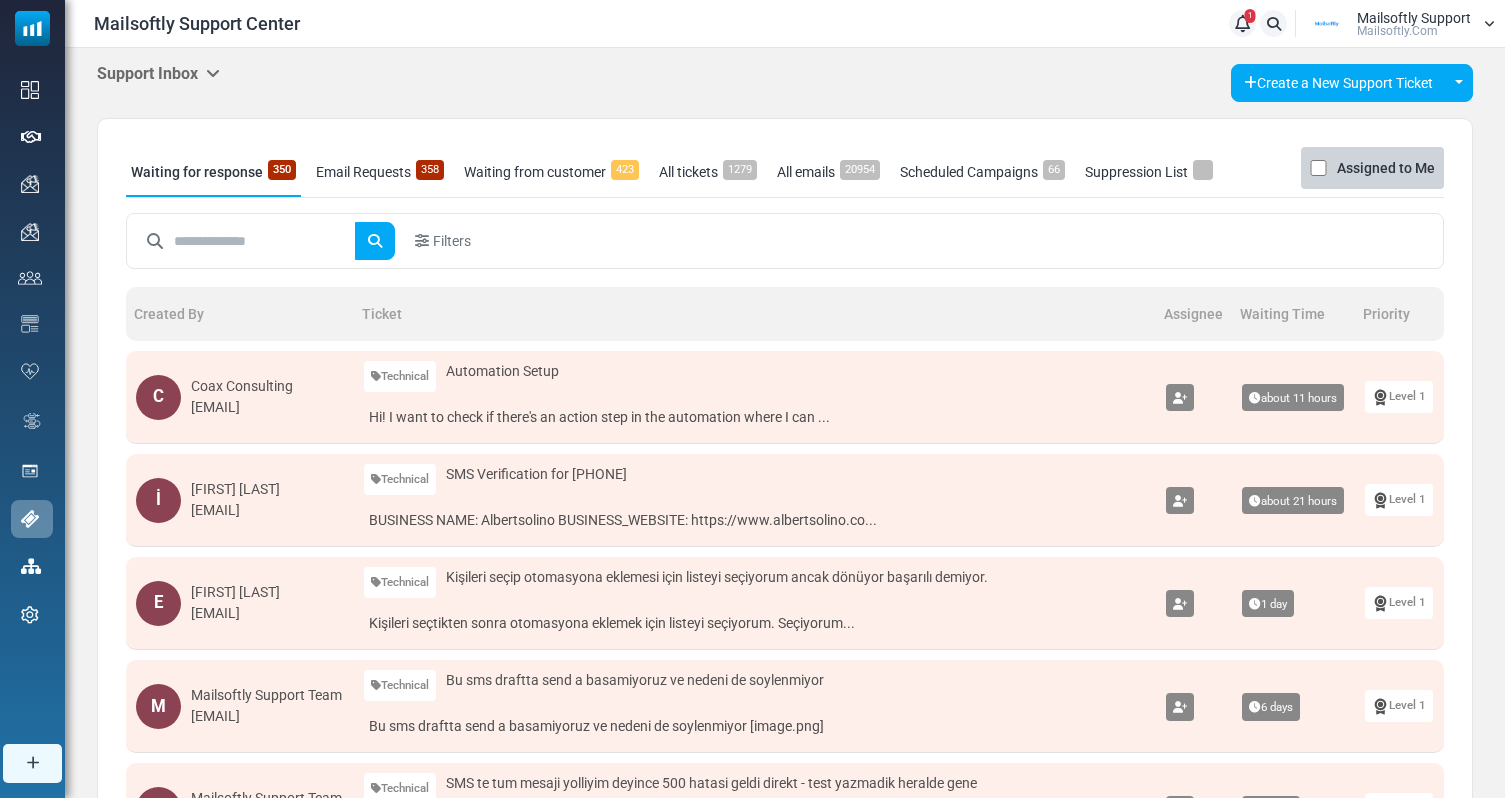 click on "Support Inbox" at bounding box center (158, 73) 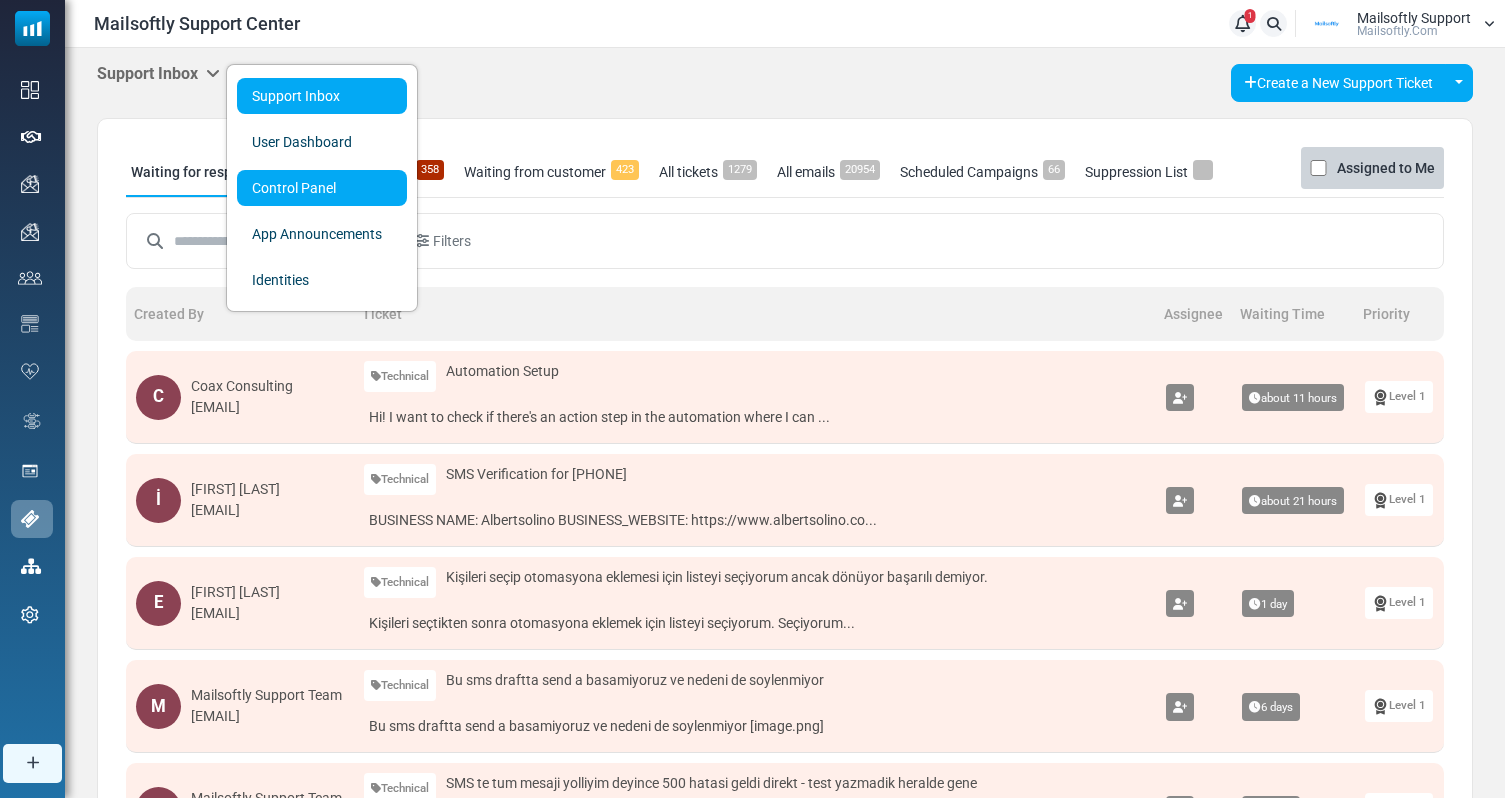 click on "Control Panel" at bounding box center [322, 188] 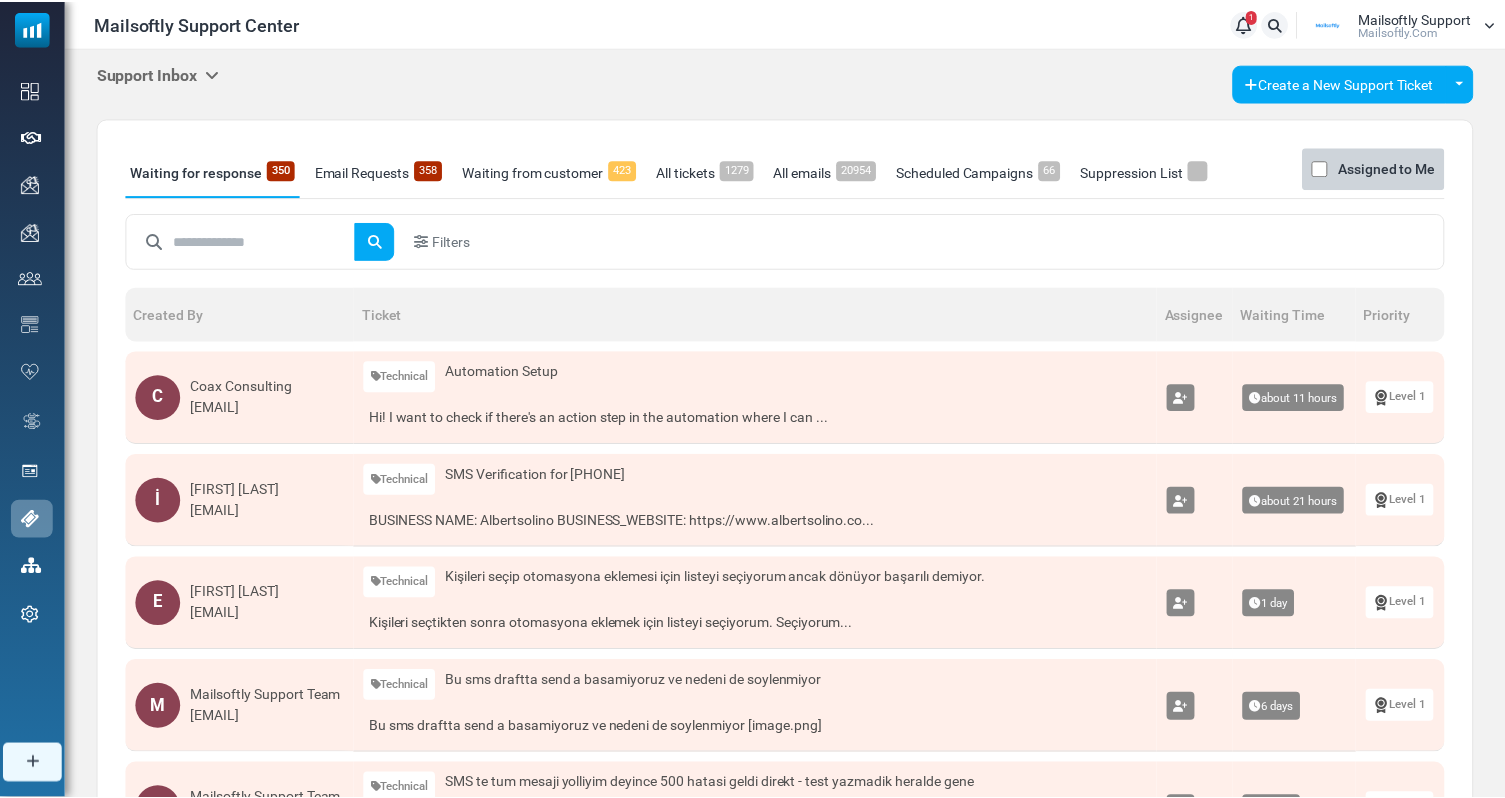 scroll, scrollTop: 0, scrollLeft: 0, axis: both 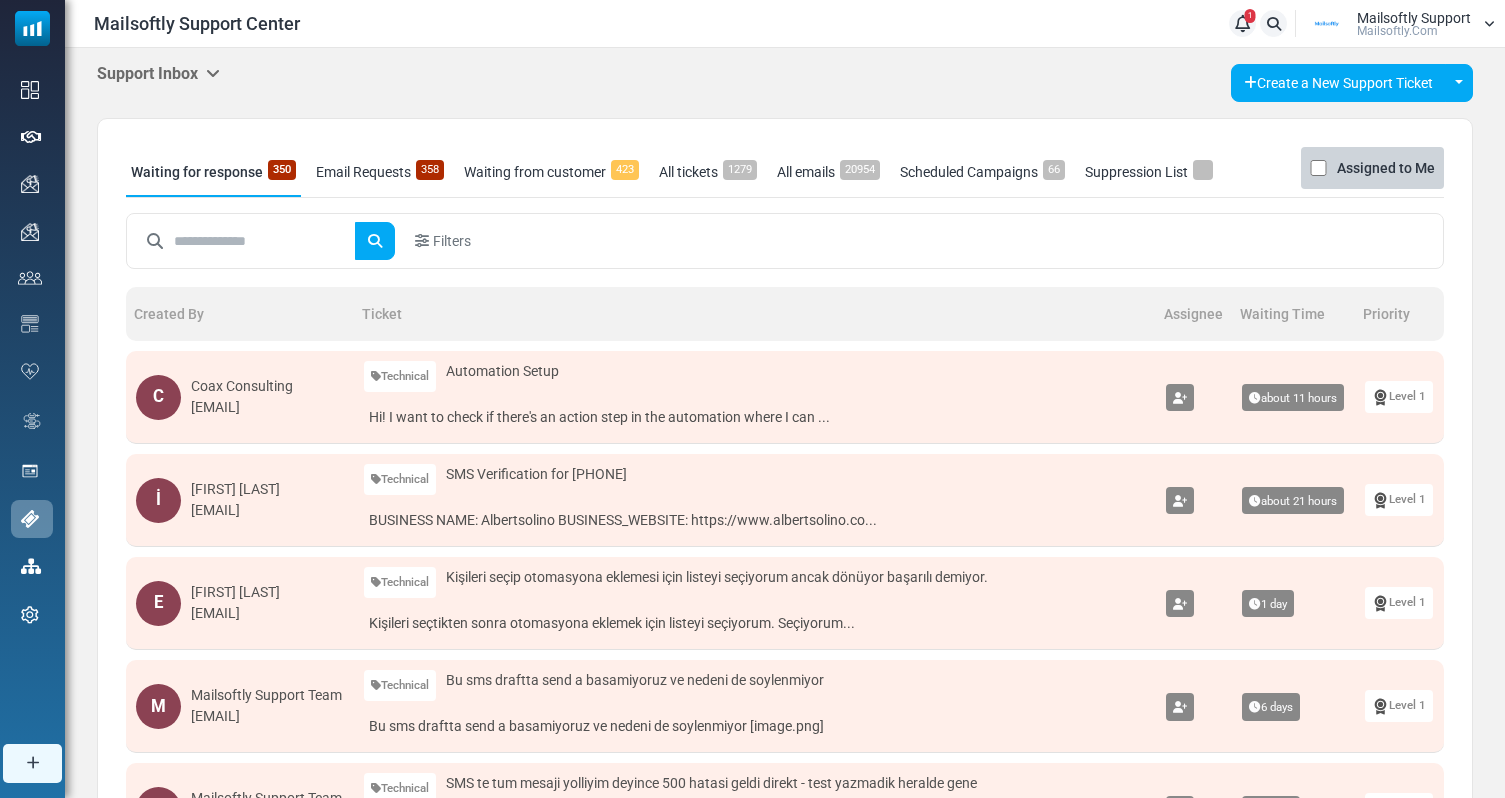 click on "Email Requests
358" at bounding box center [380, 172] 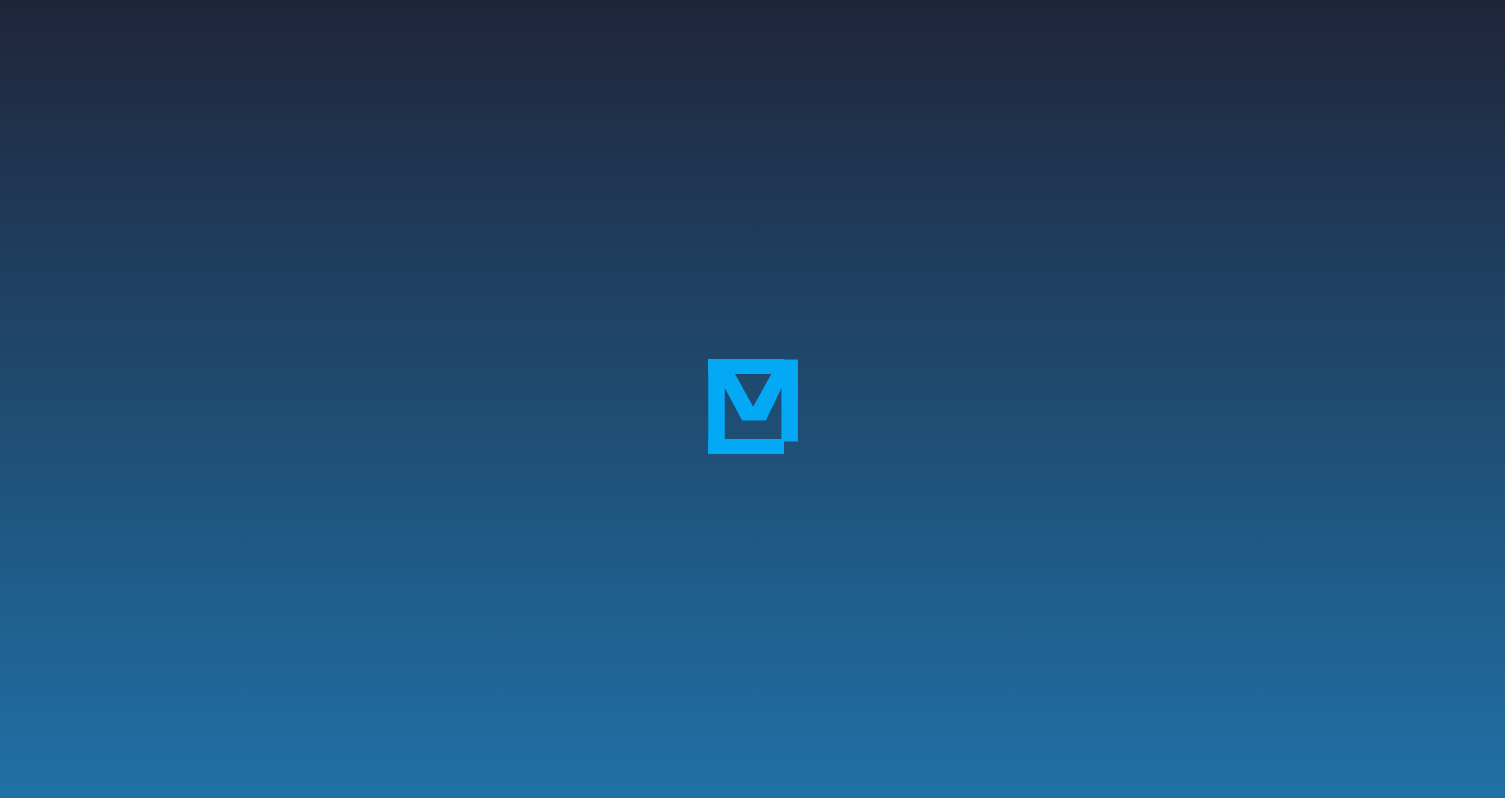 scroll, scrollTop: 0, scrollLeft: 0, axis: both 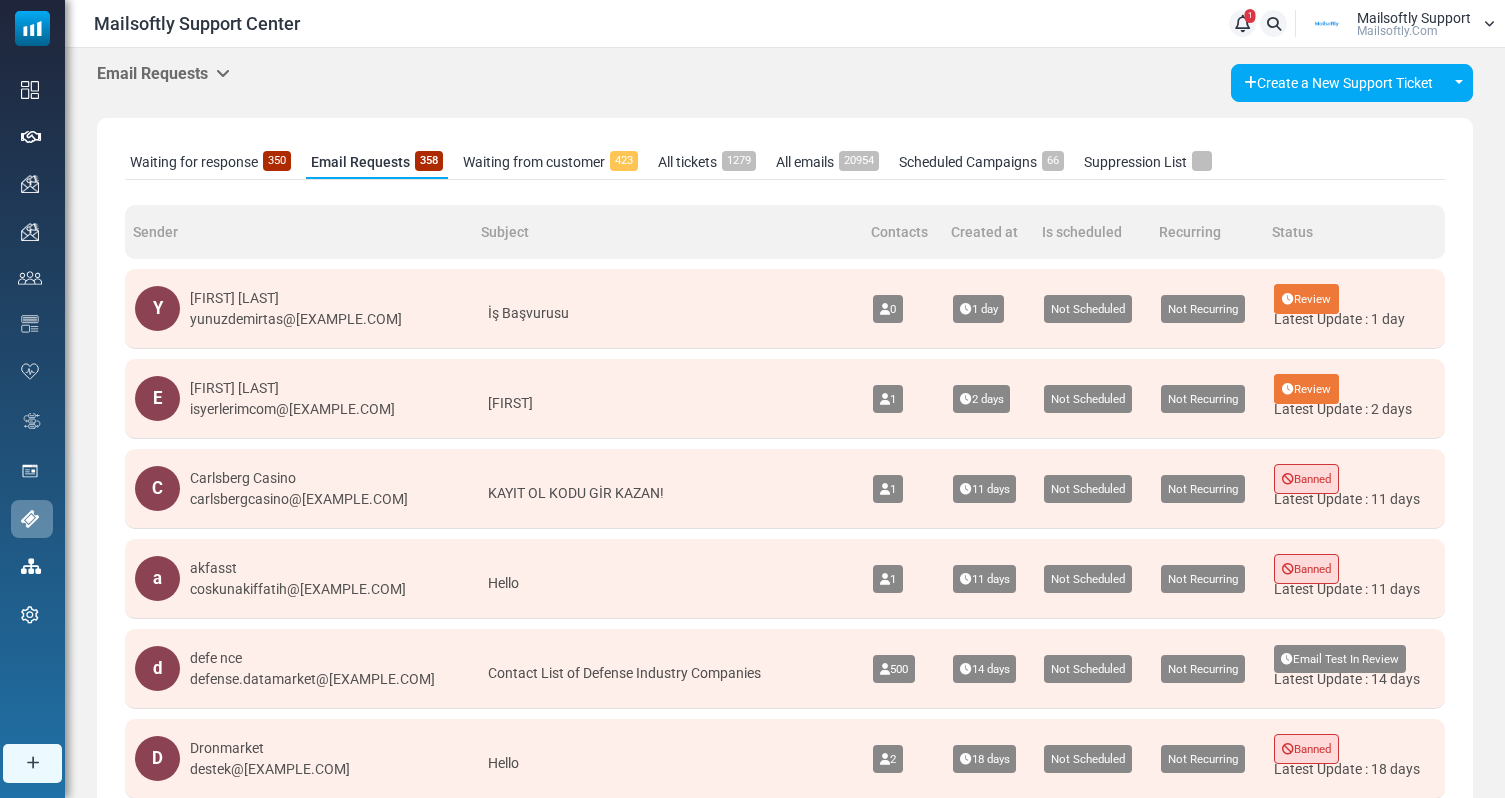 click on "All emails
20954" at bounding box center (827, 162) 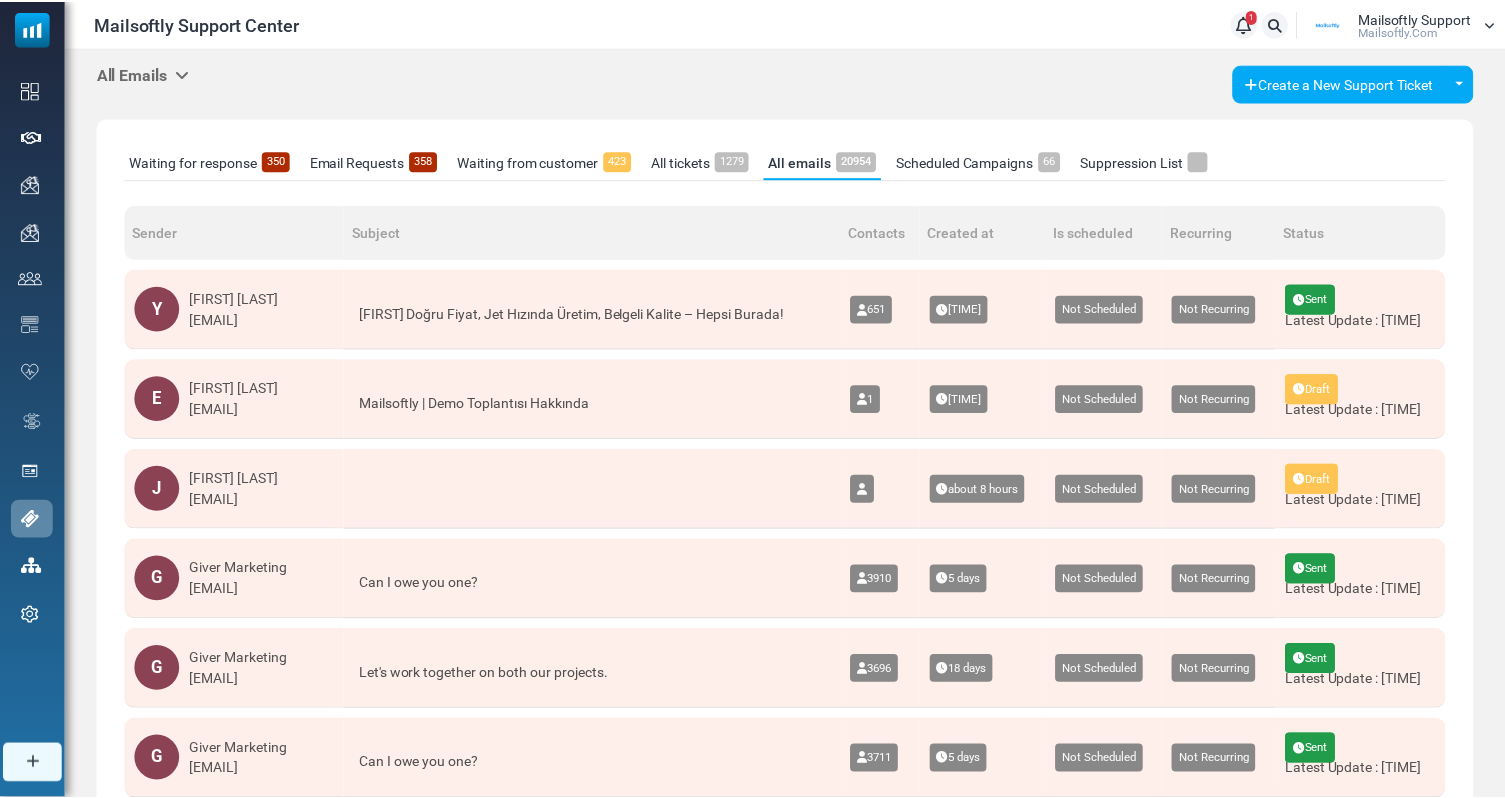 scroll, scrollTop: 0, scrollLeft: 0, axis: both 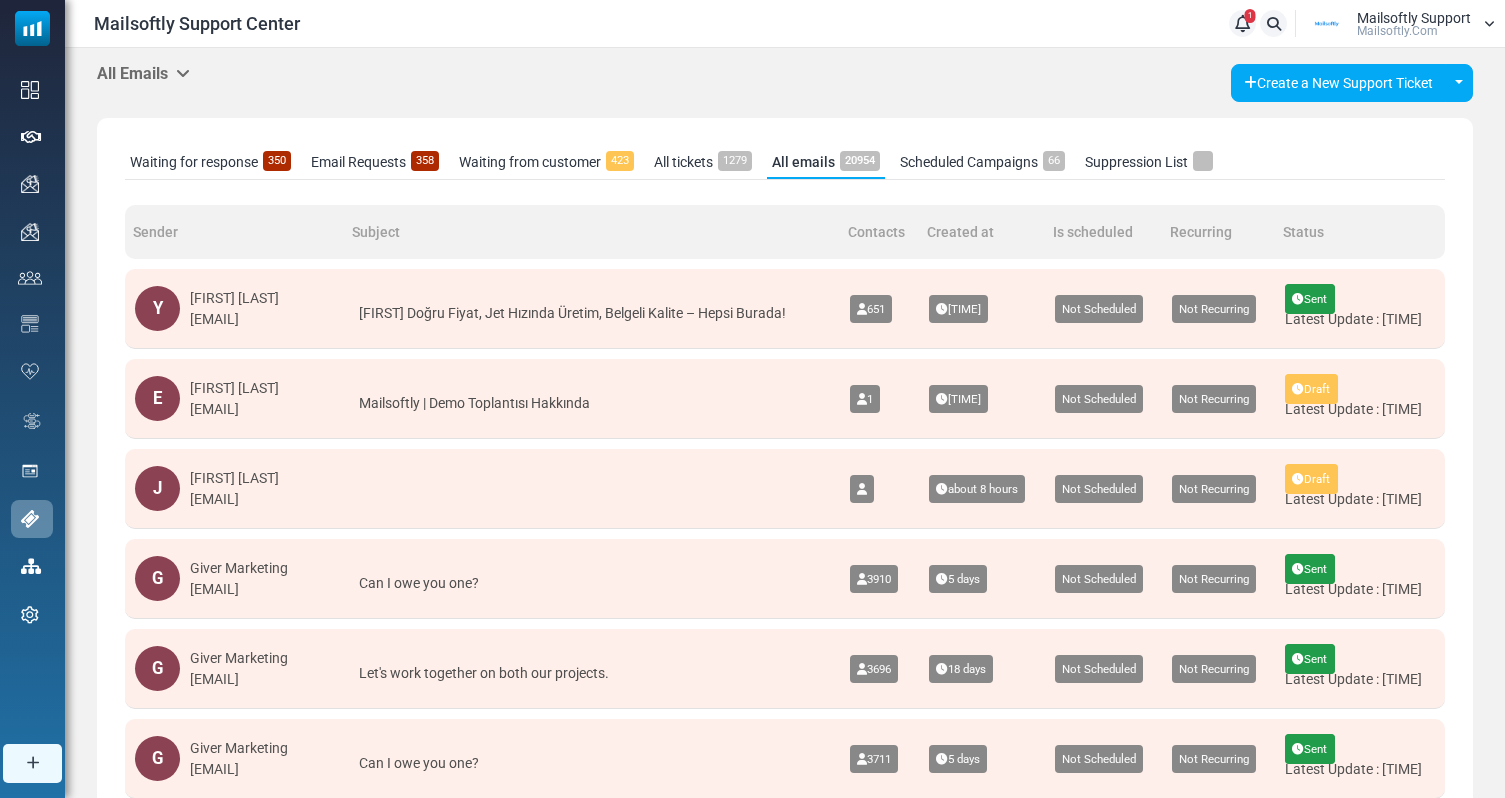 click on "Email Requests
358" at bounding box center (375, 162) 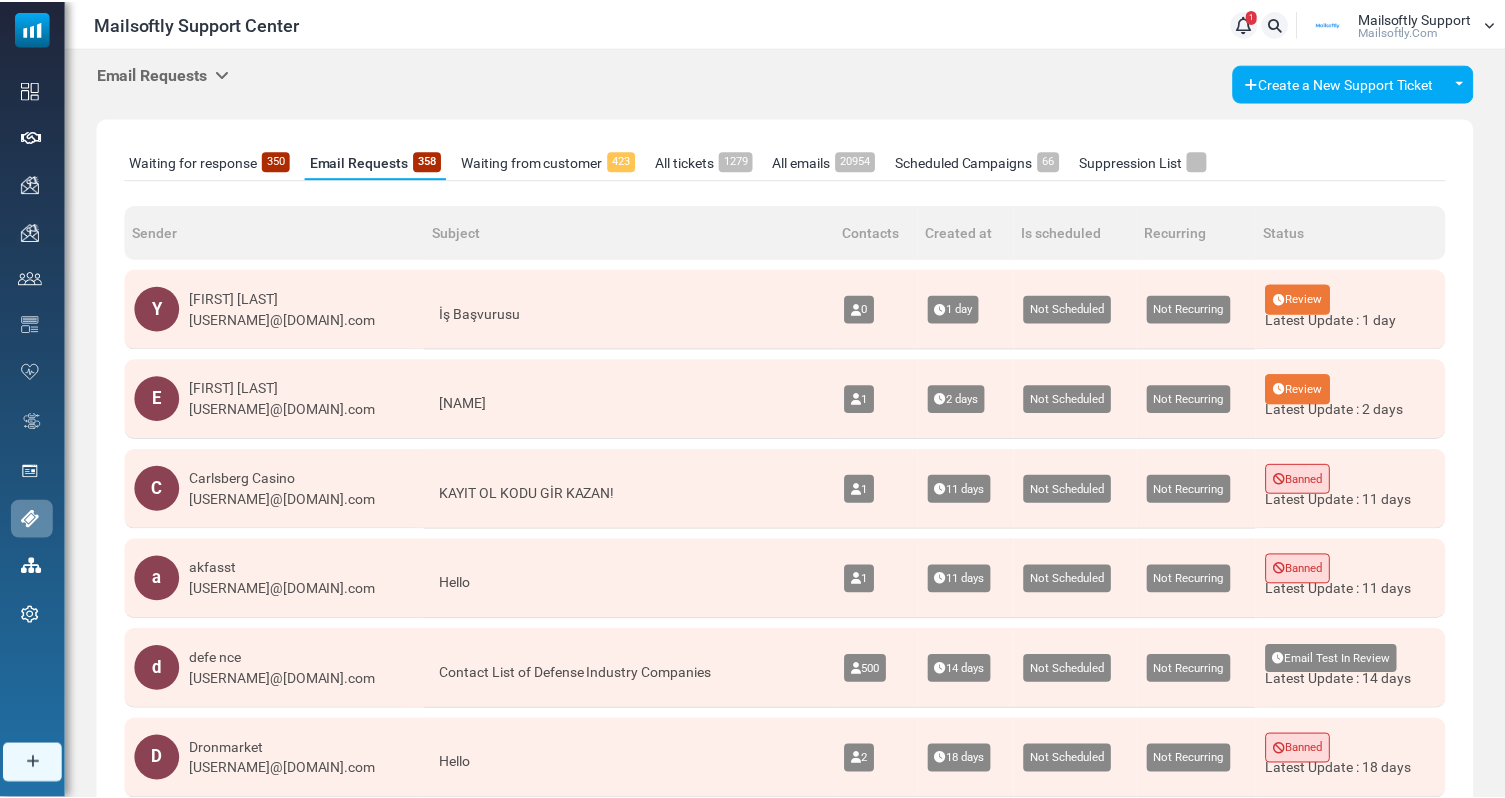 scroll, scrollTop: 0, scrollLeft: 0, axis: both 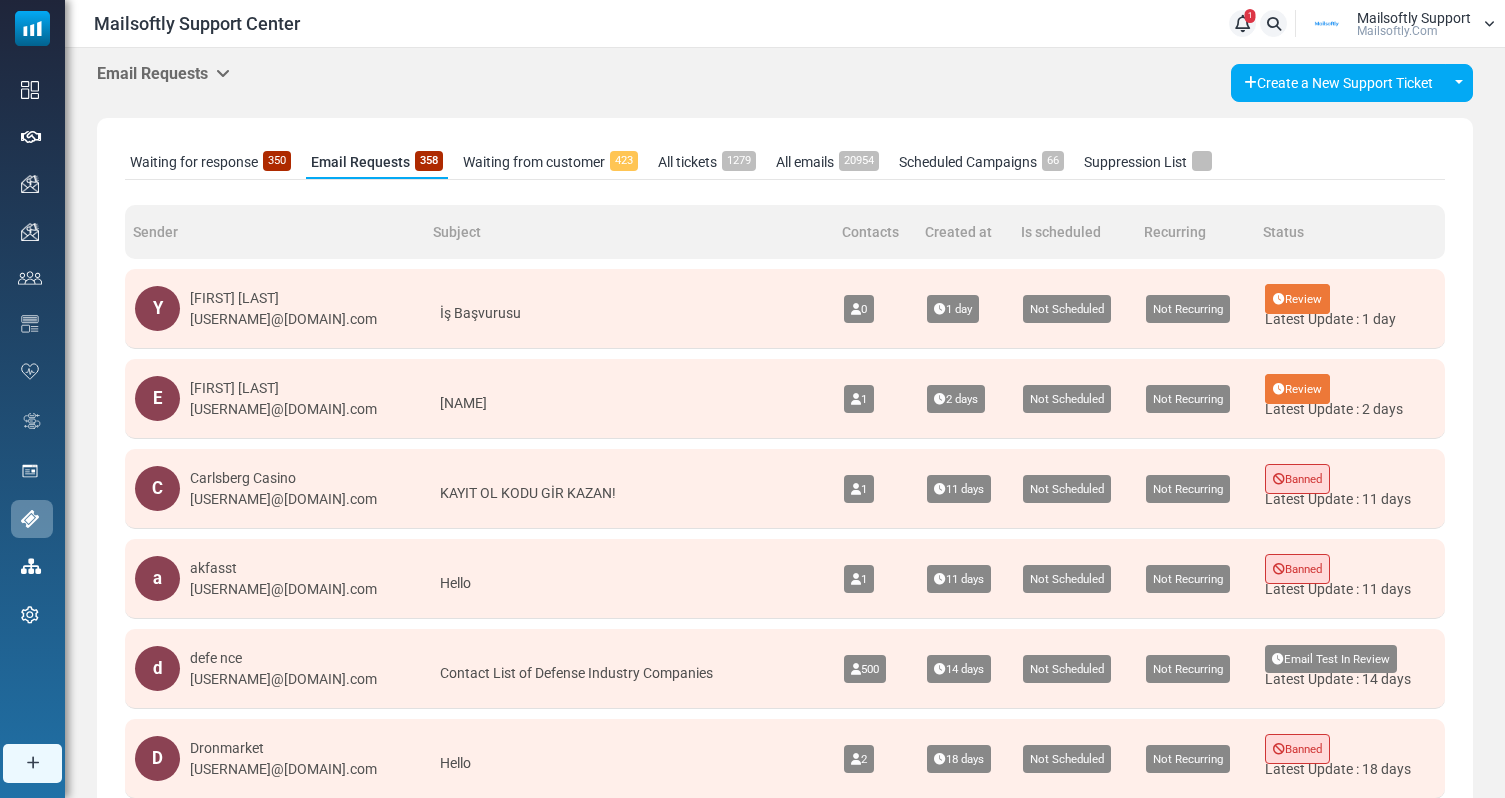 click at bounding box center [223, 73] 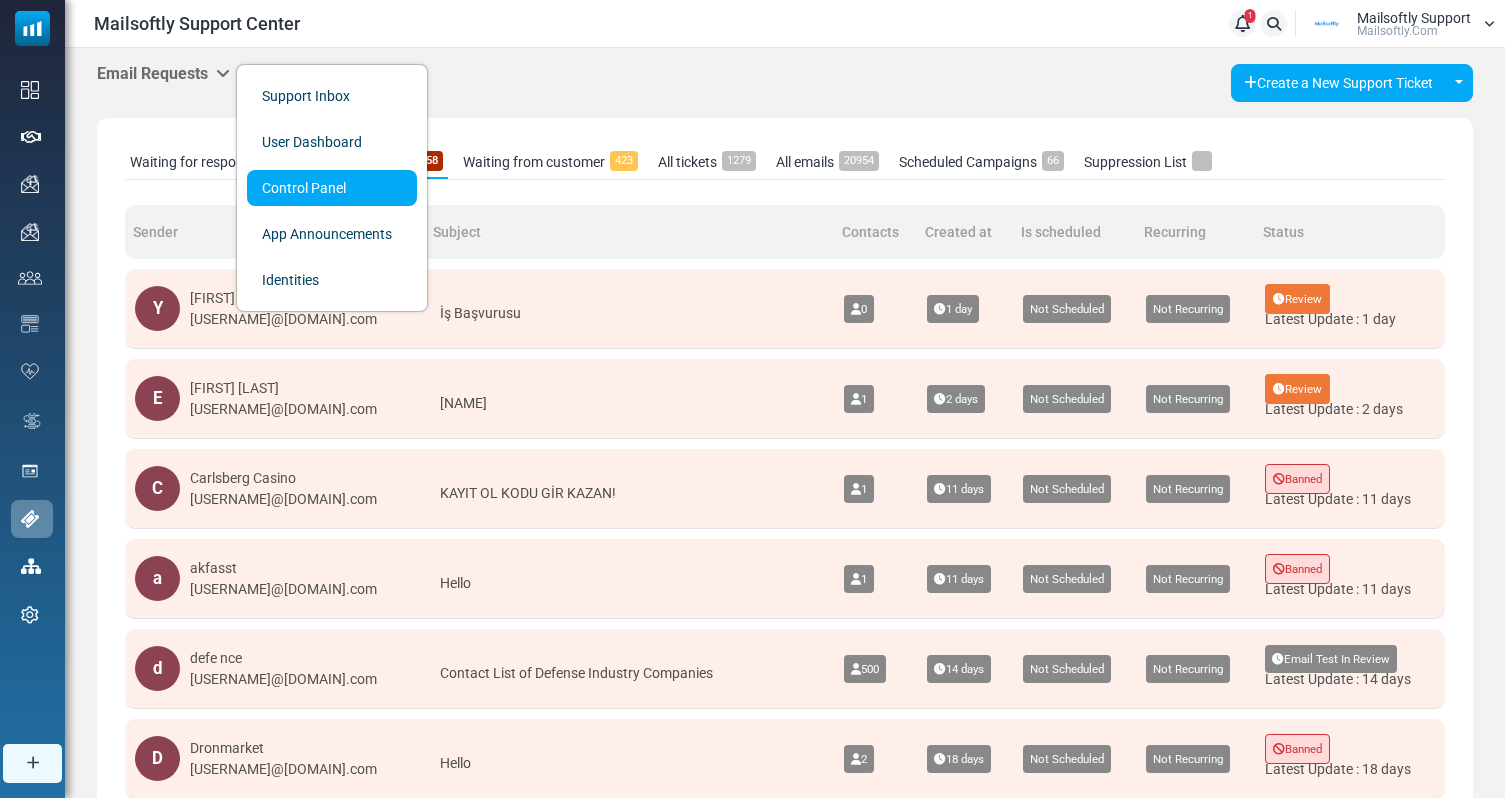 click on "Control Panel" at bounding box center [332, 188] 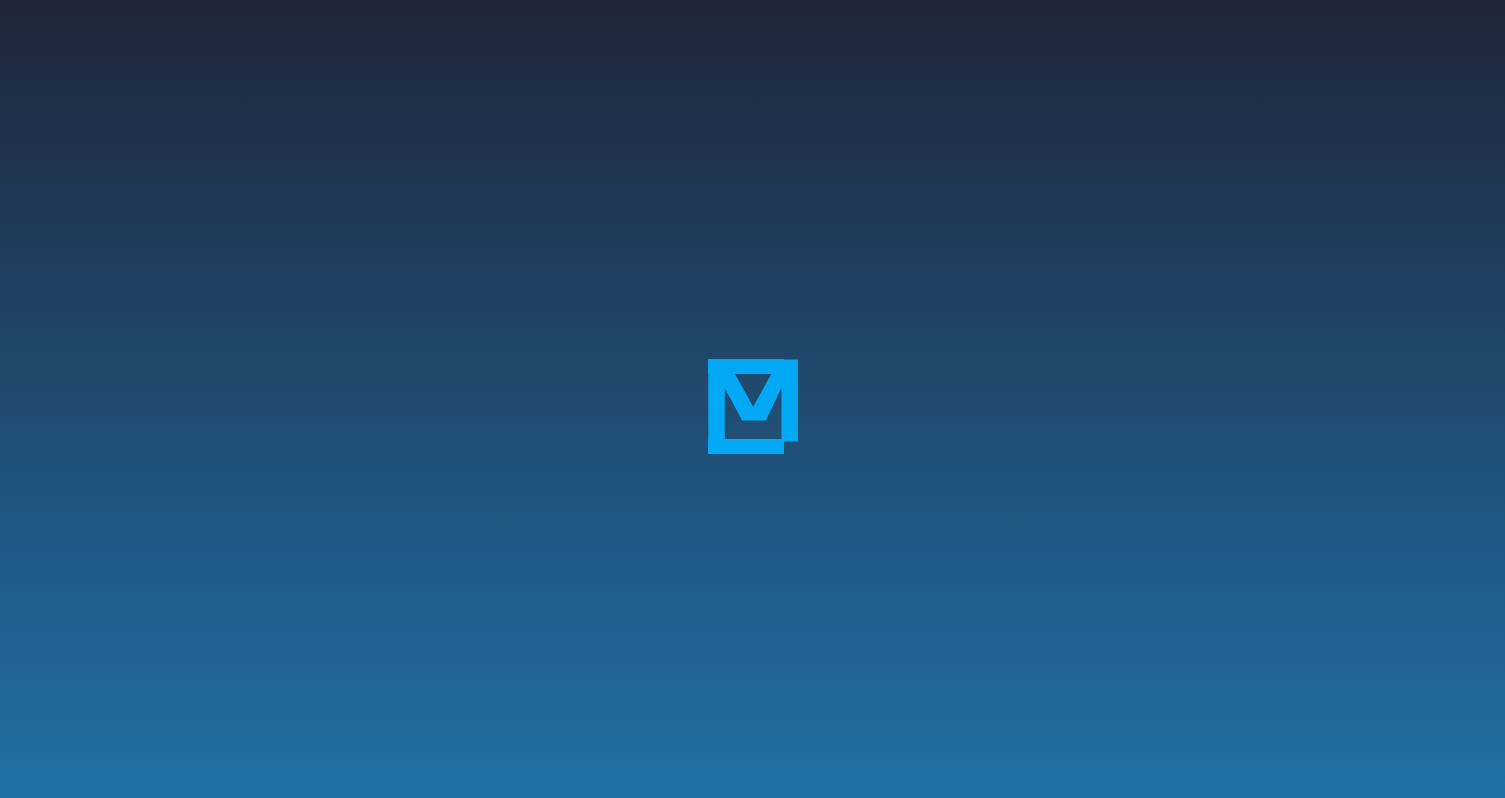 scroll, scrollTop: 0, scrollLeft: 0, axis: both 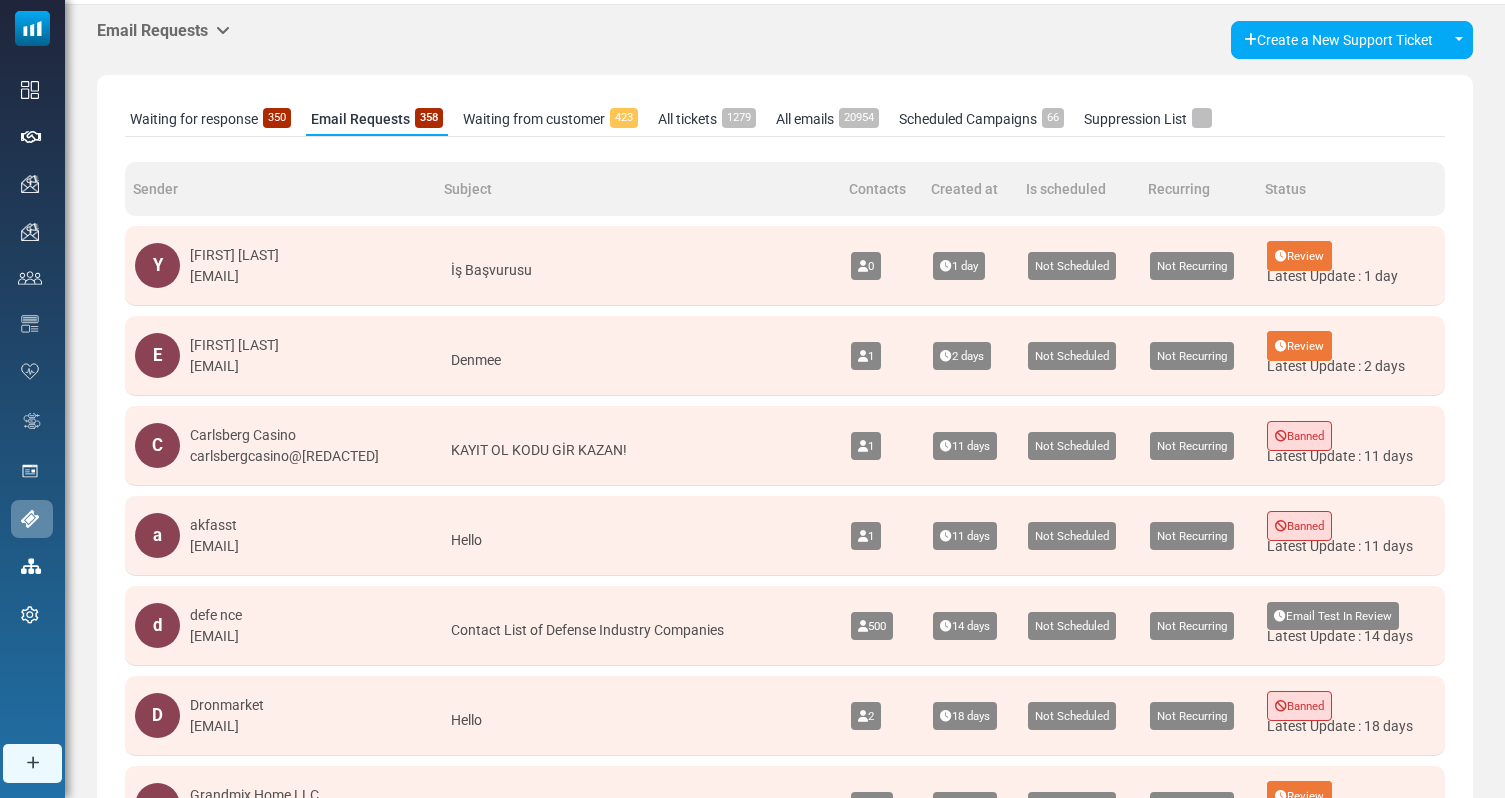 click on "Email Requests" at bounding box center (163, 30) 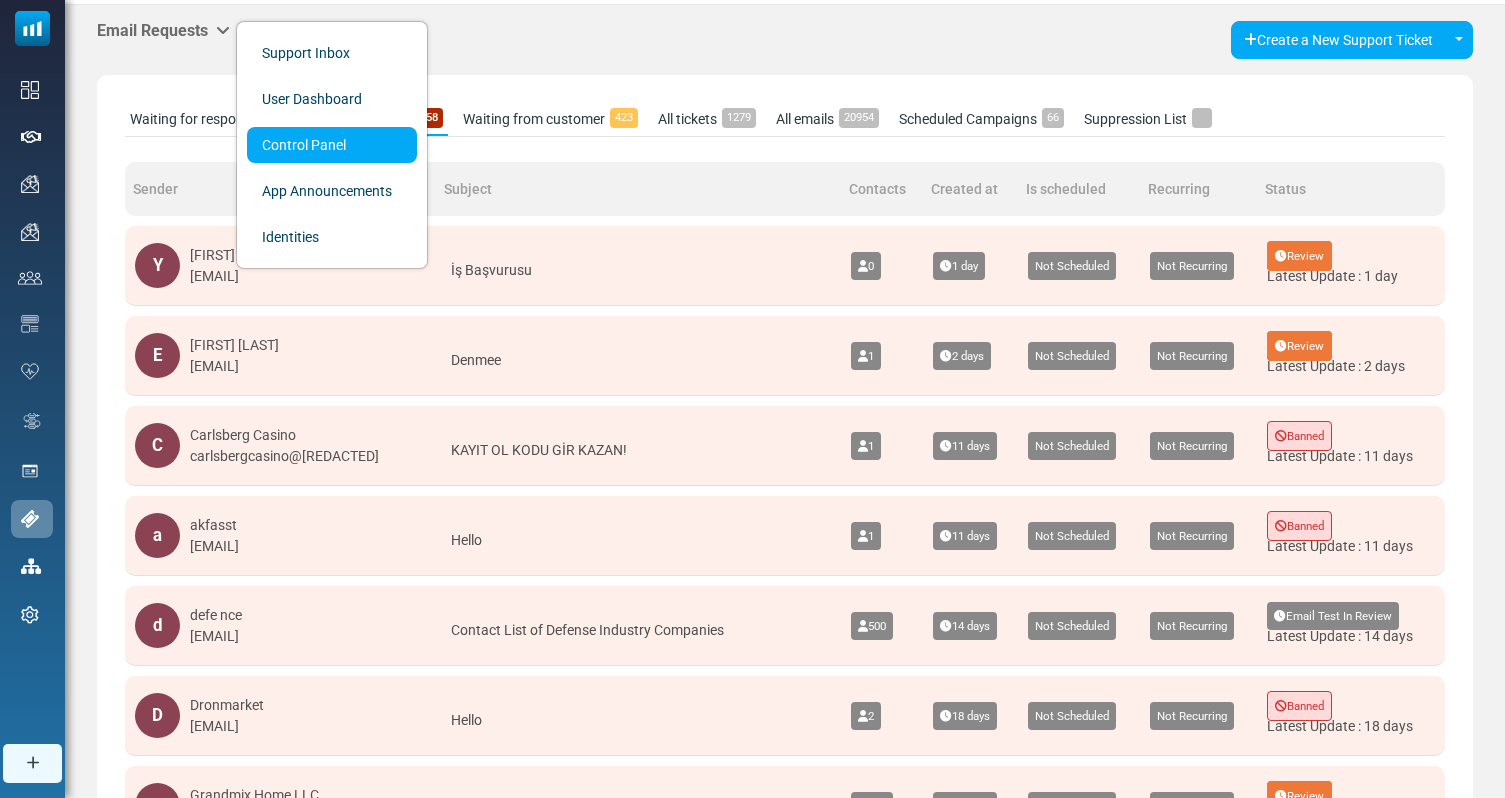 click on "Control Panel" at bounding box center (332, 145) 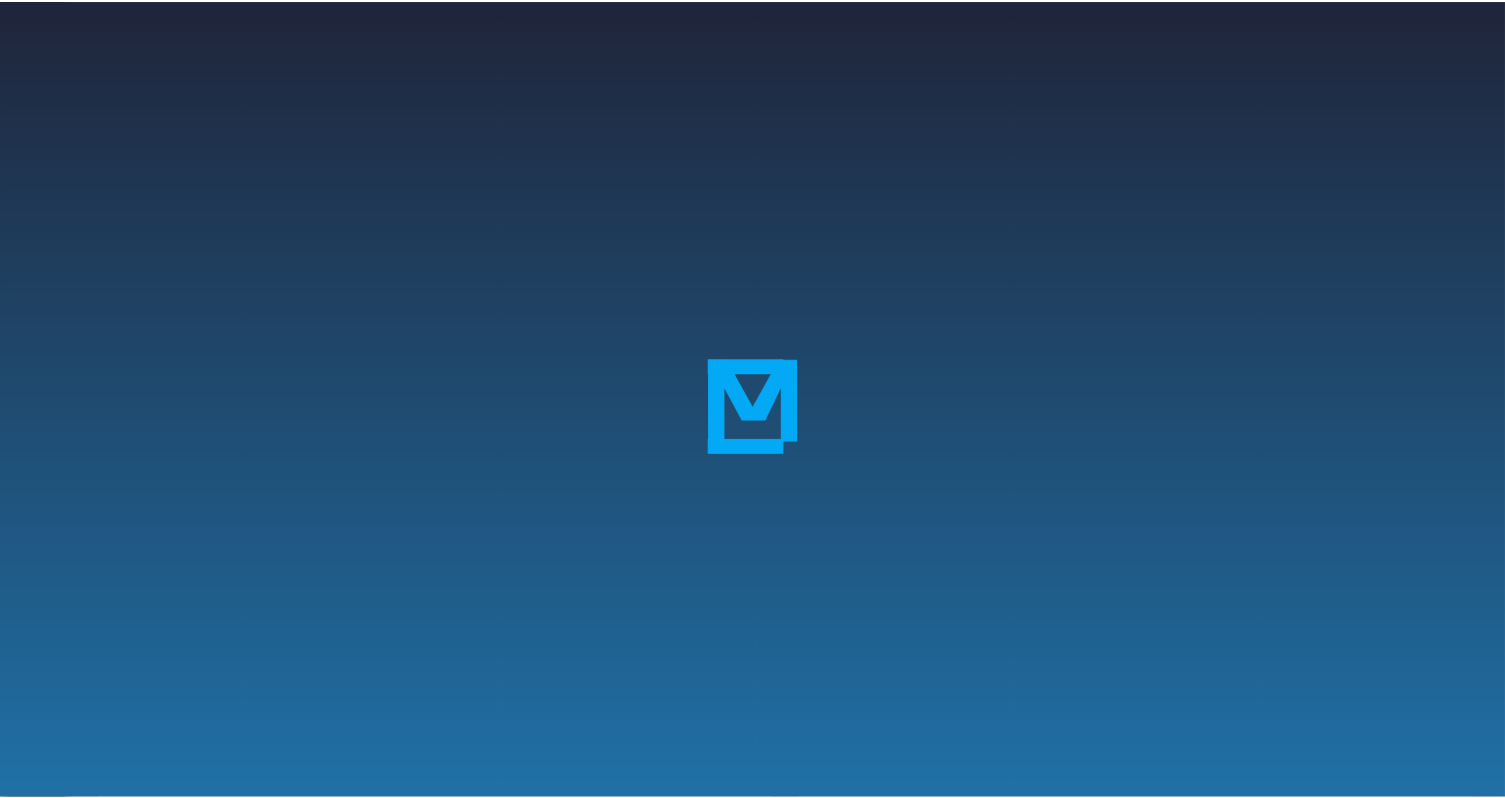 scroll, scrollTop: 0, scrollLeft: 0, axis: both 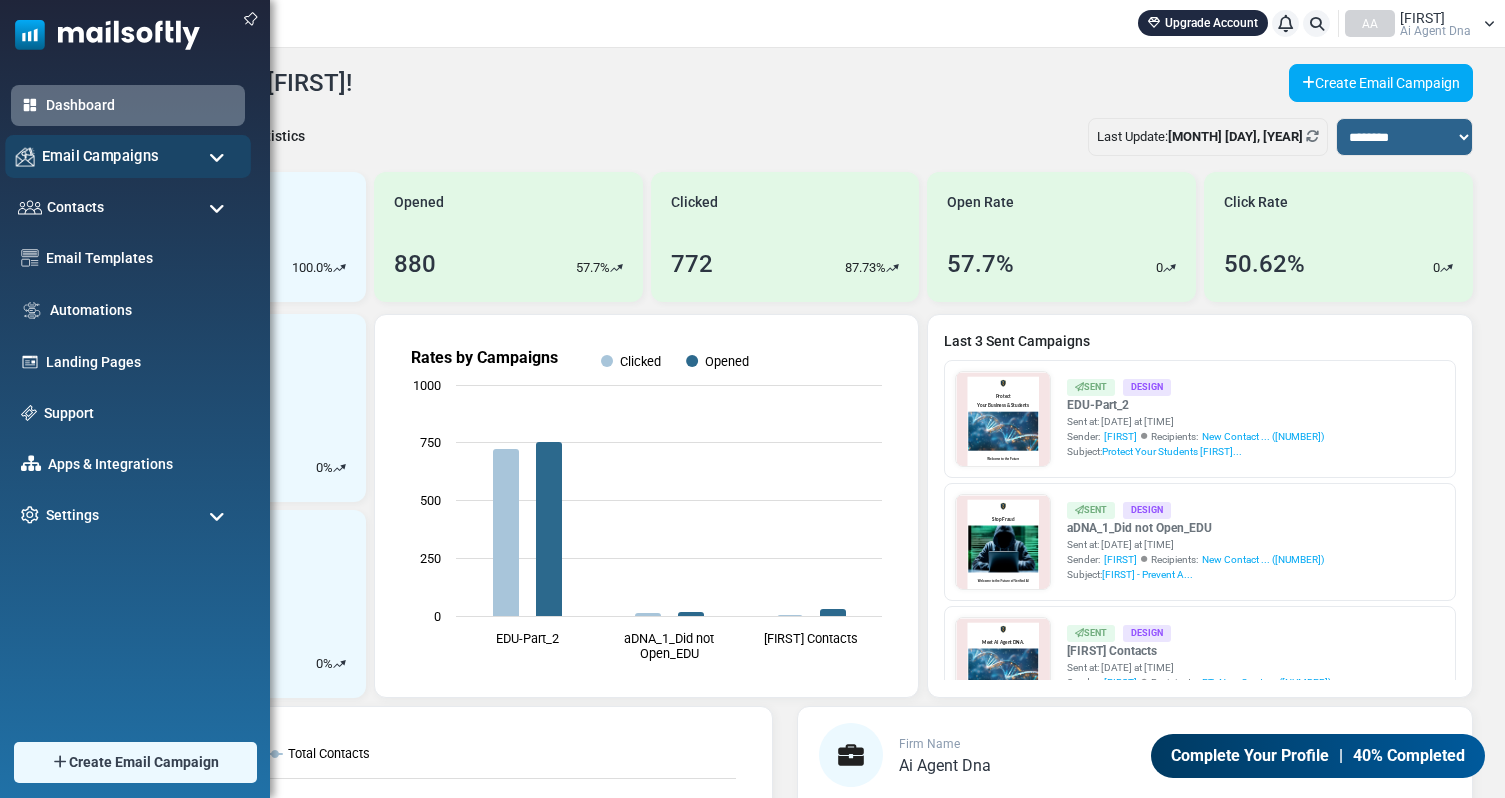 click on "Email Campaigns" at bounding box center [128, 156] 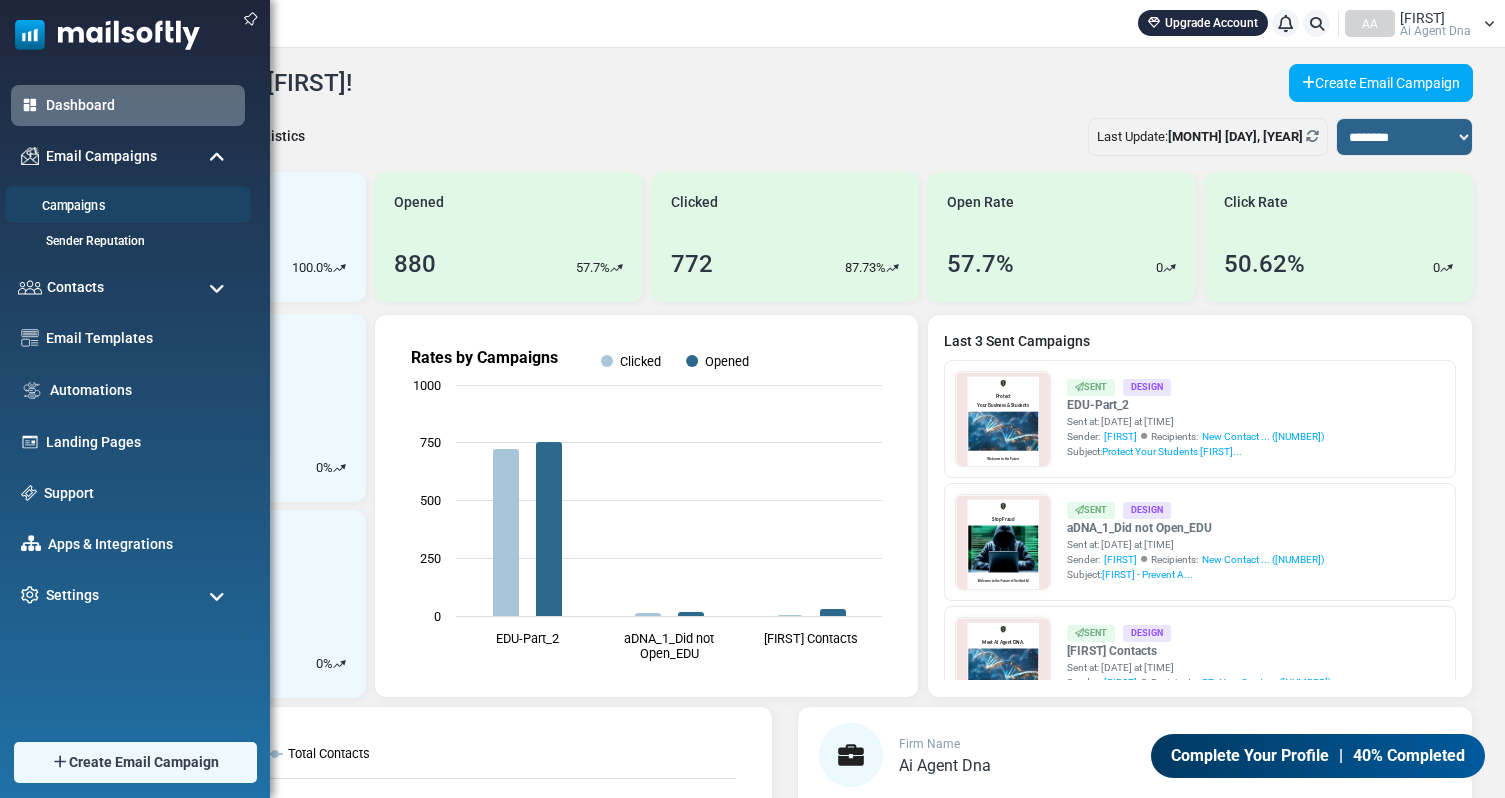 click on "Campaigns" at bounding box center [125, 206] 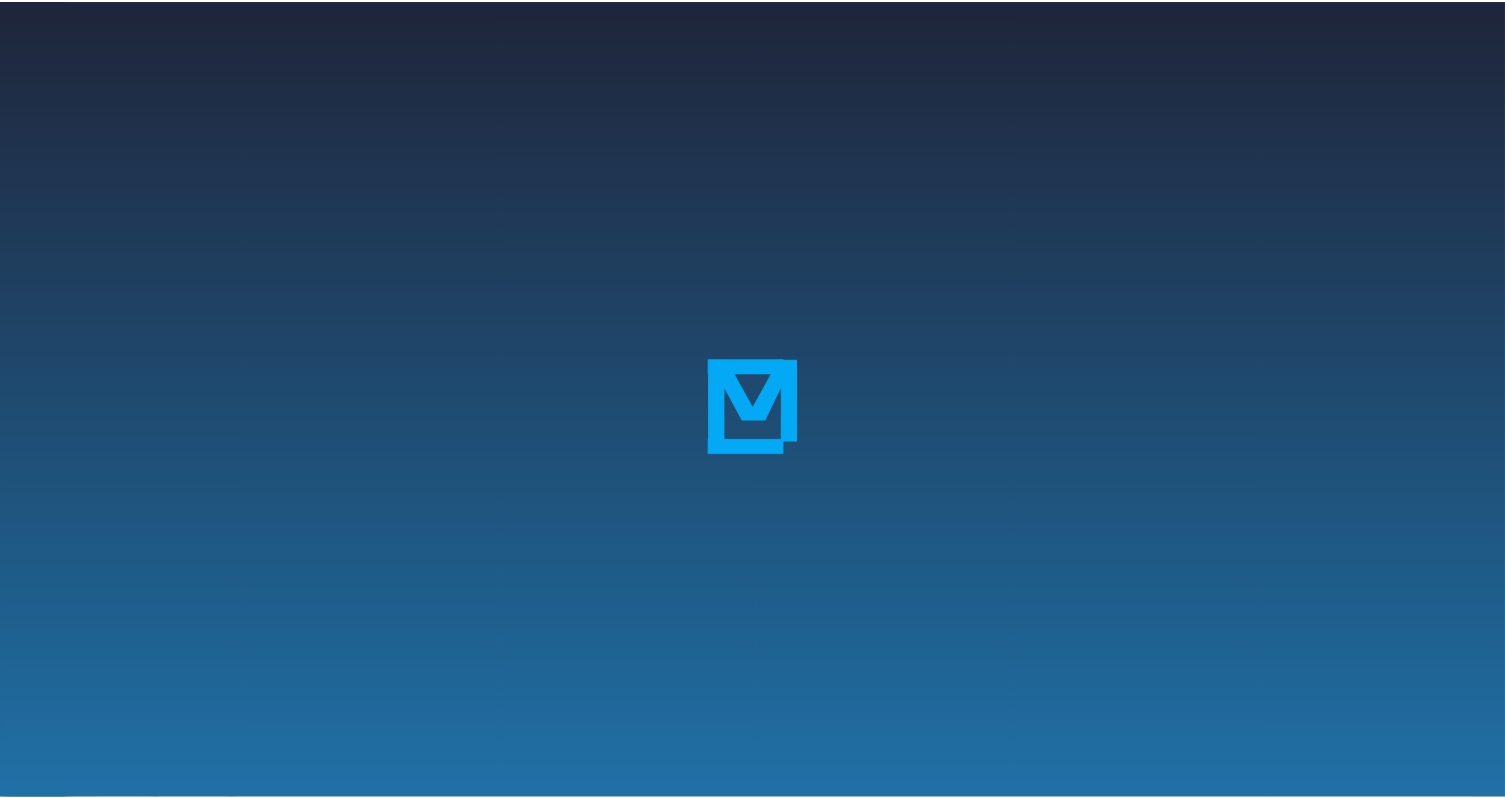 scroll, scrollTop: 0, scrollLeft: 0, axis: both 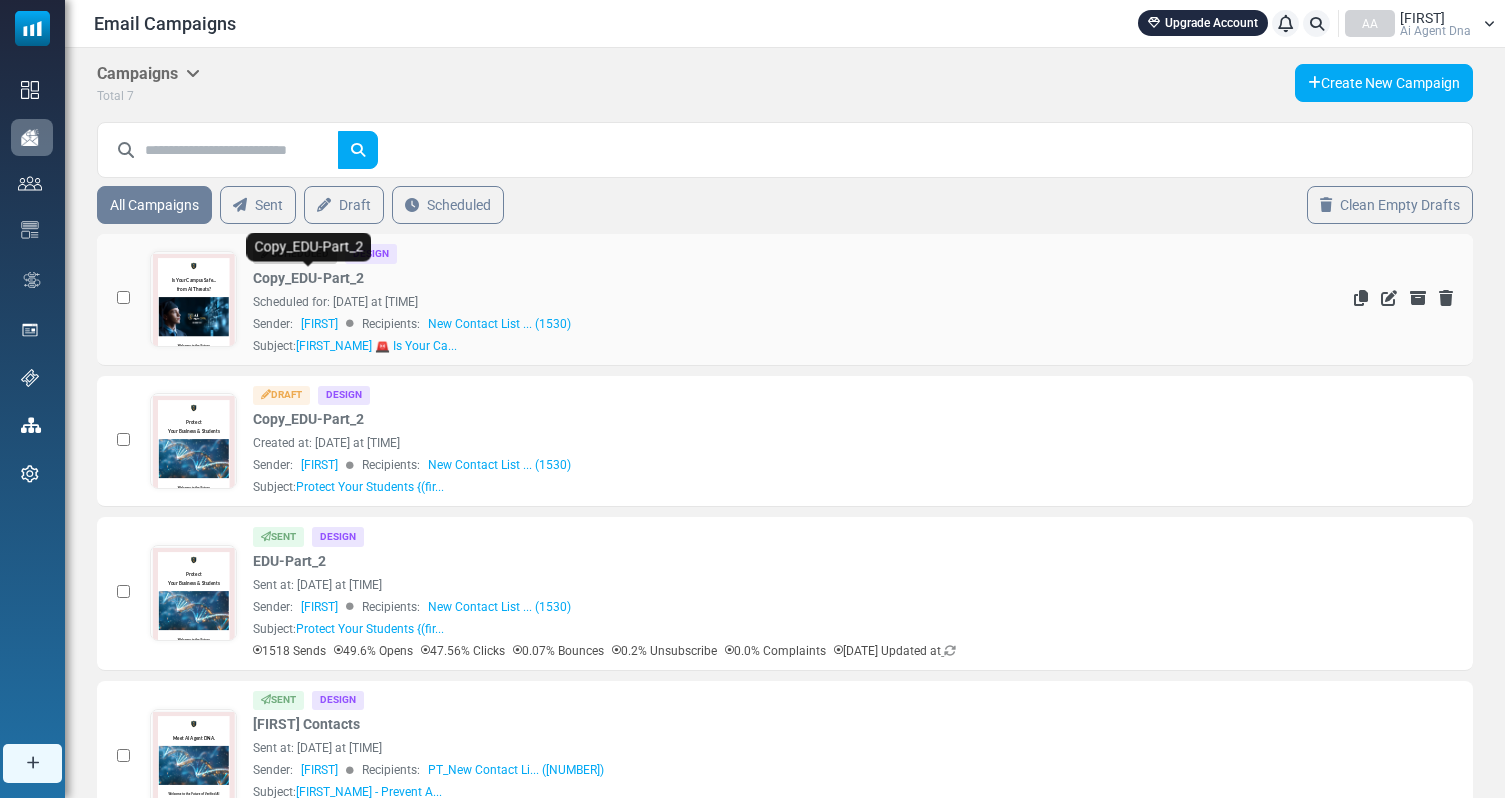 click on "Copy_EDU-Part_2" at bounding box center [308, 278] 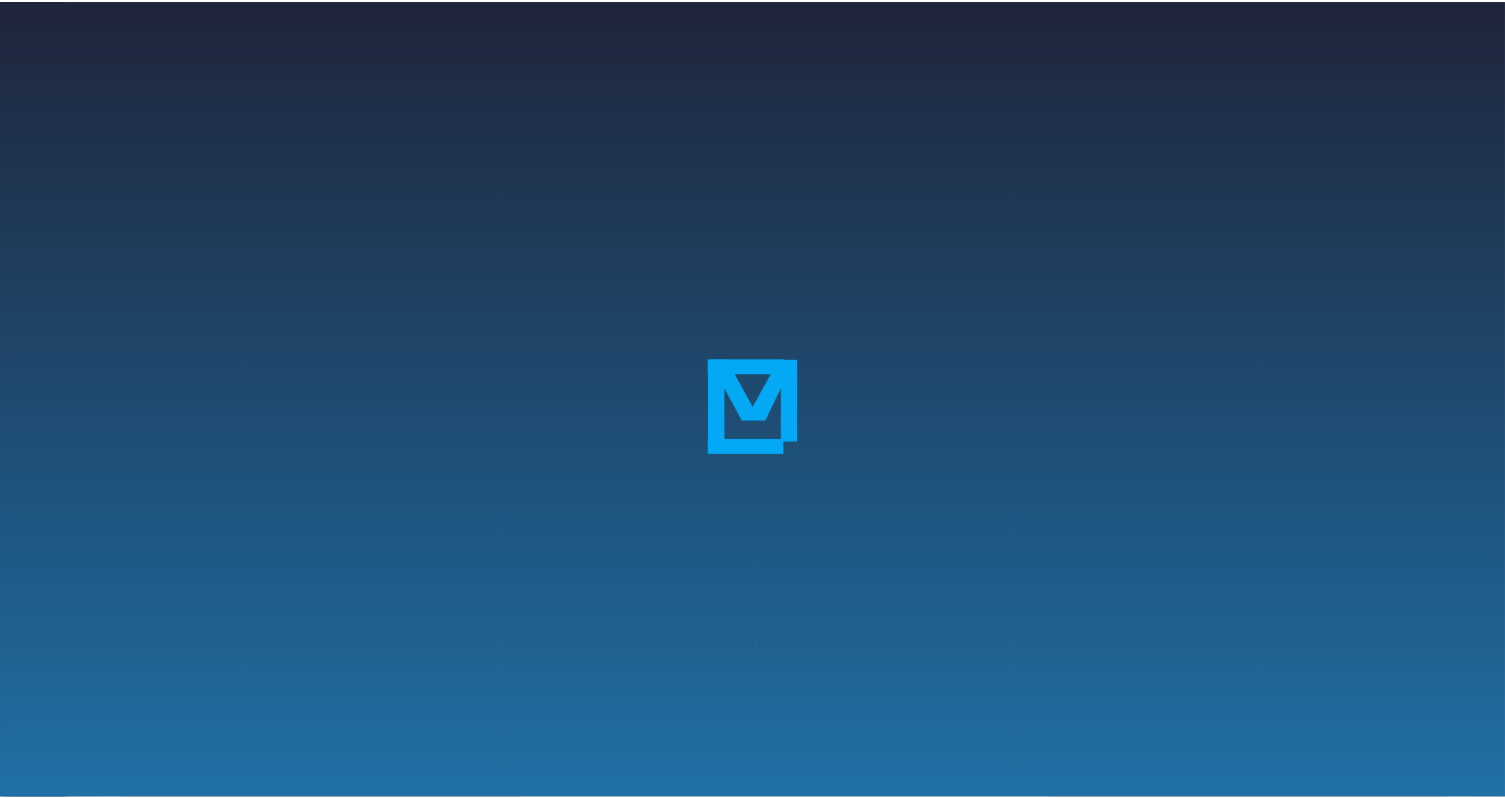 scroll, scrollTop: 0, scrollLeft: 0, axis: both 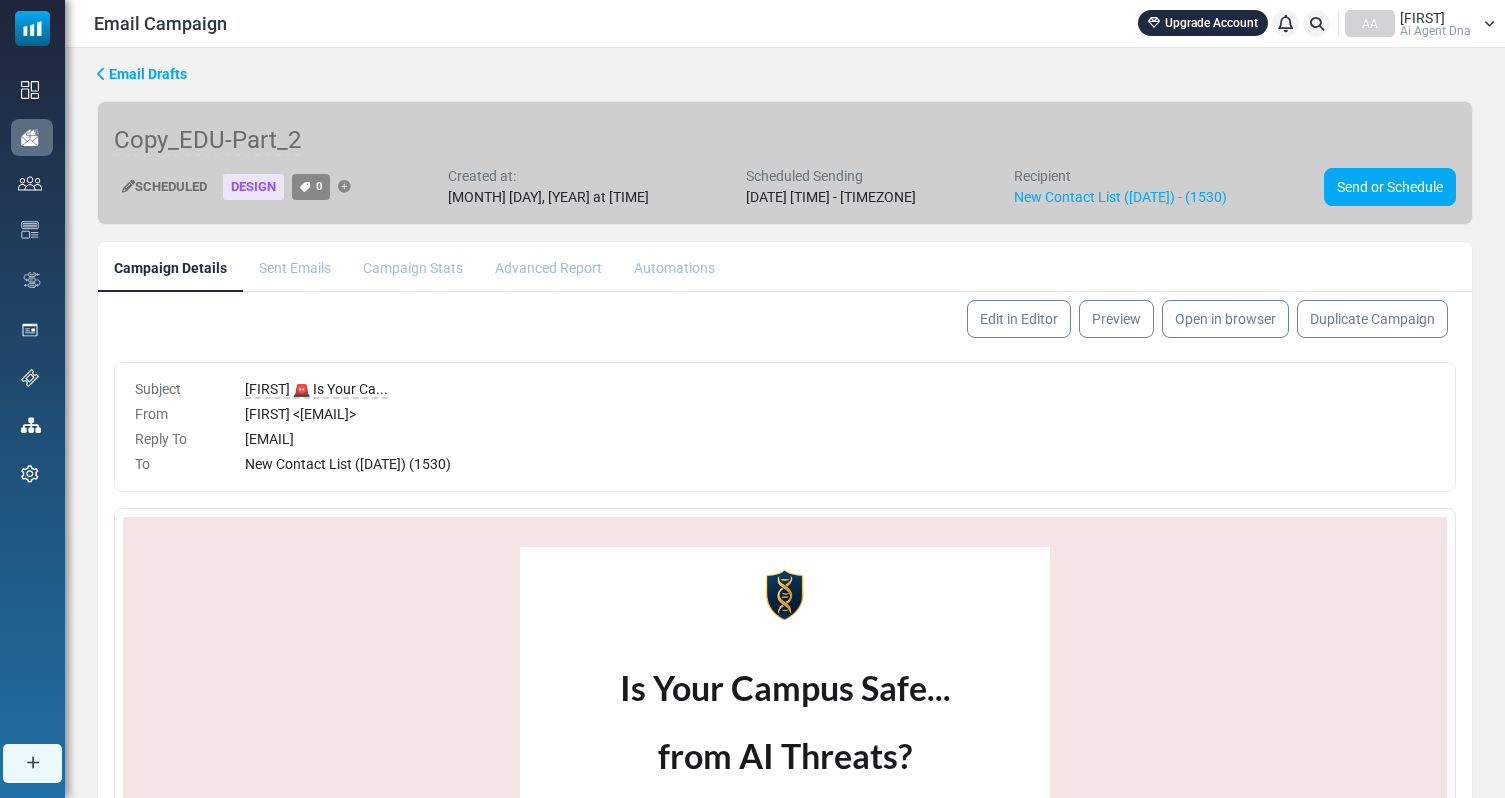 click on "Campaign Stats" at bounding box center (413, 266) 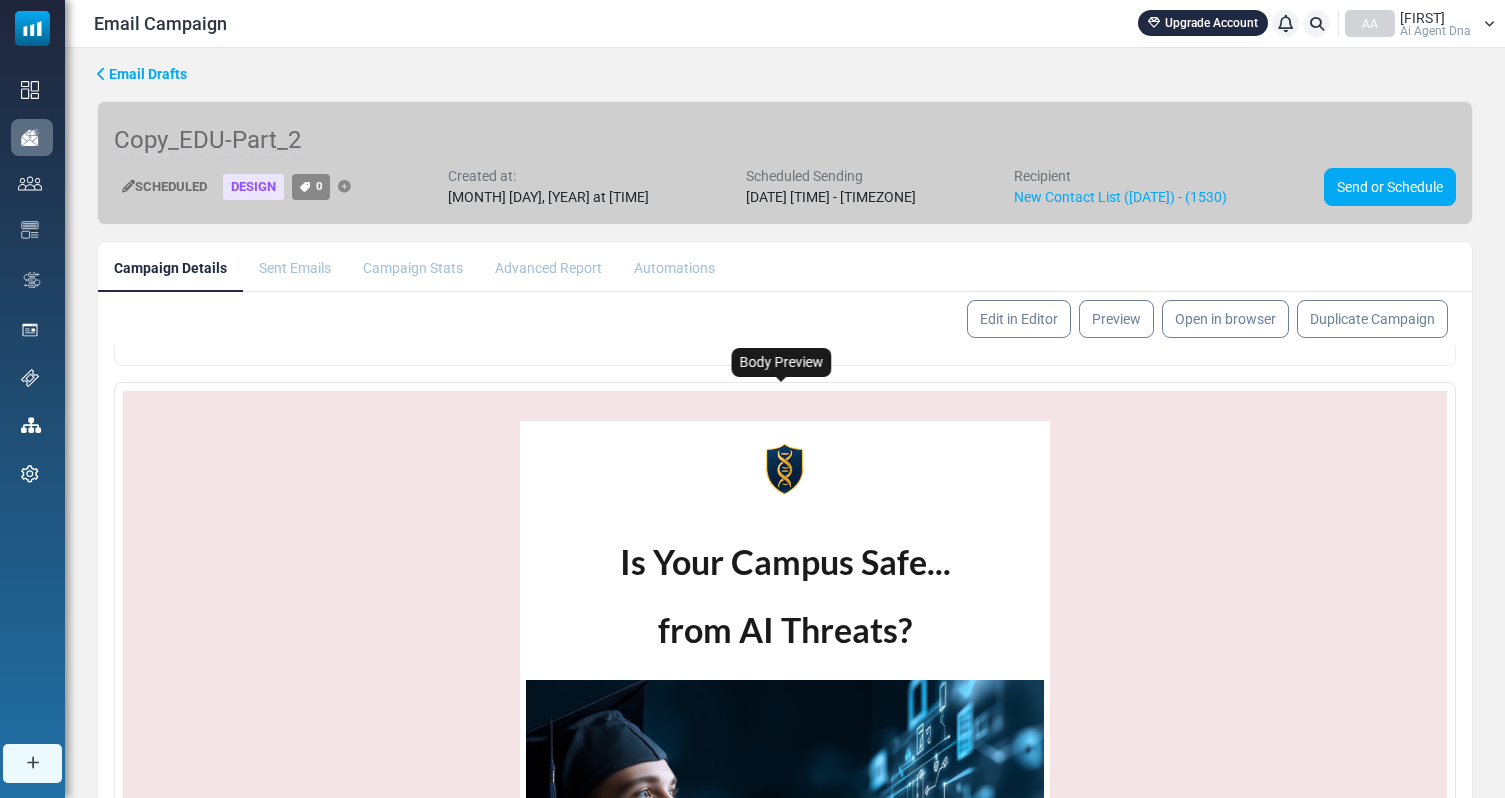 scroll, scrollTop: 0, scrollLeft: 0, axis: both 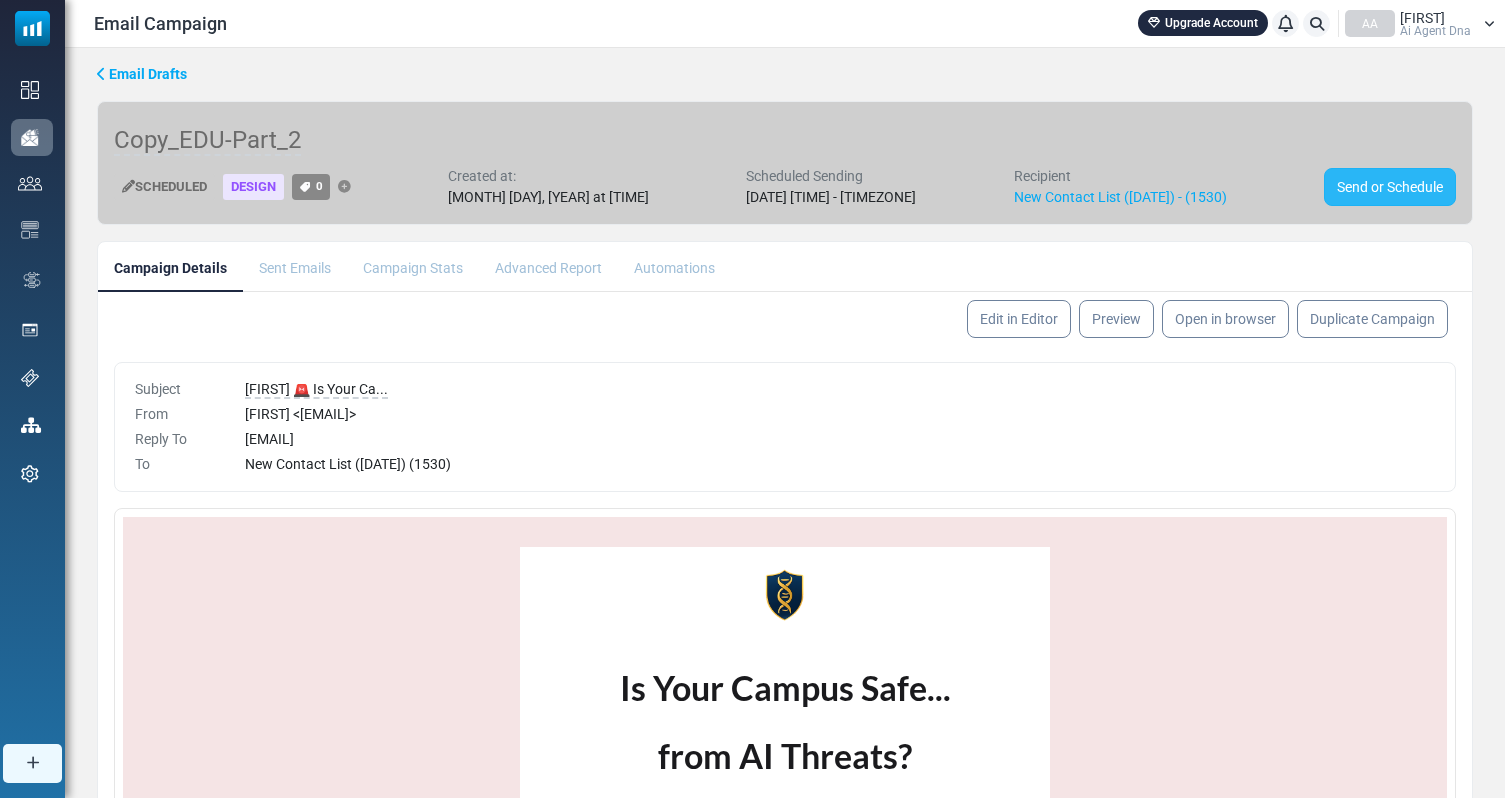 click on "Send or Schedule" at bounding box center [1390, 187] 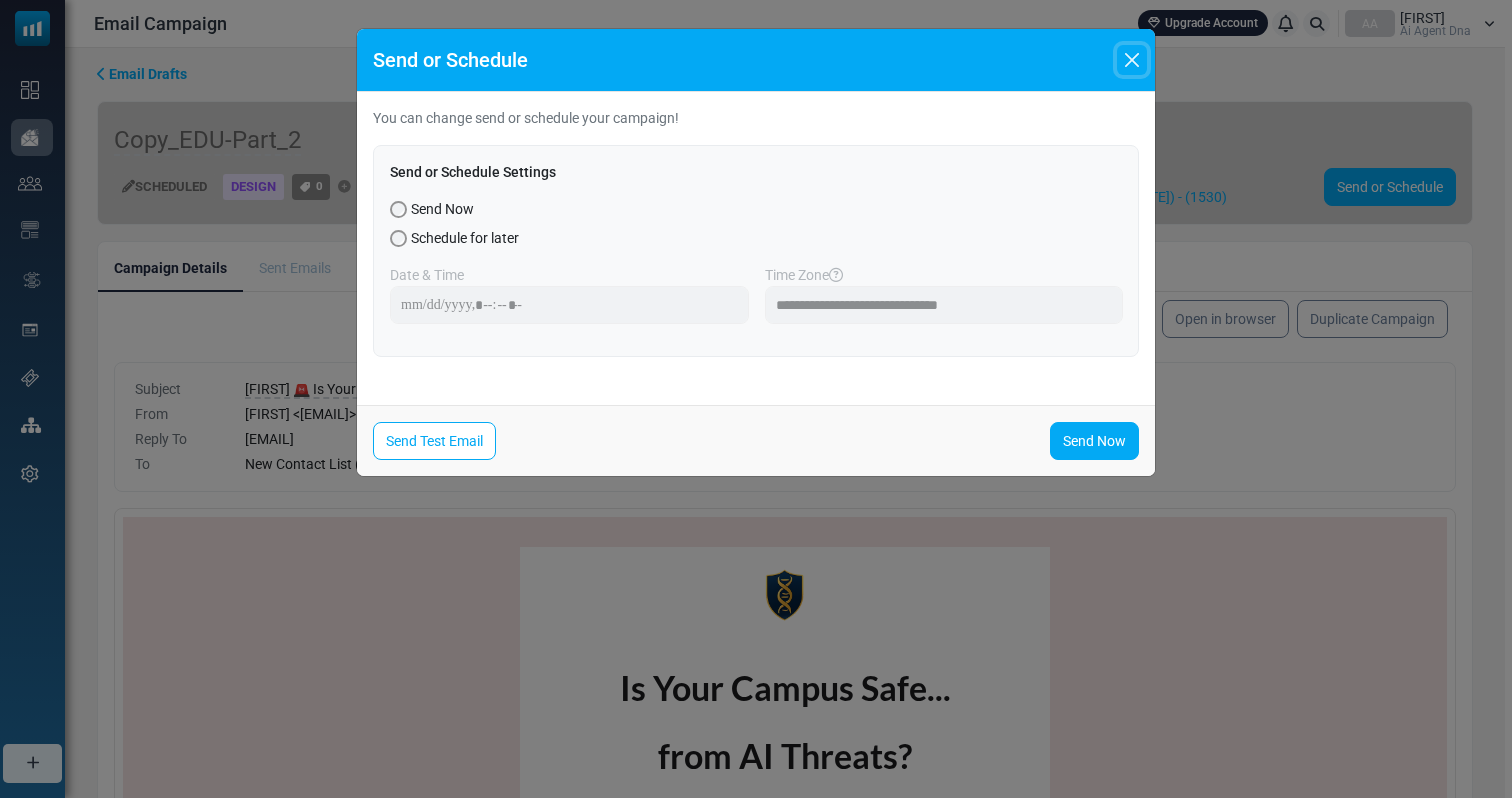 click at bounding box center [1132, 60] 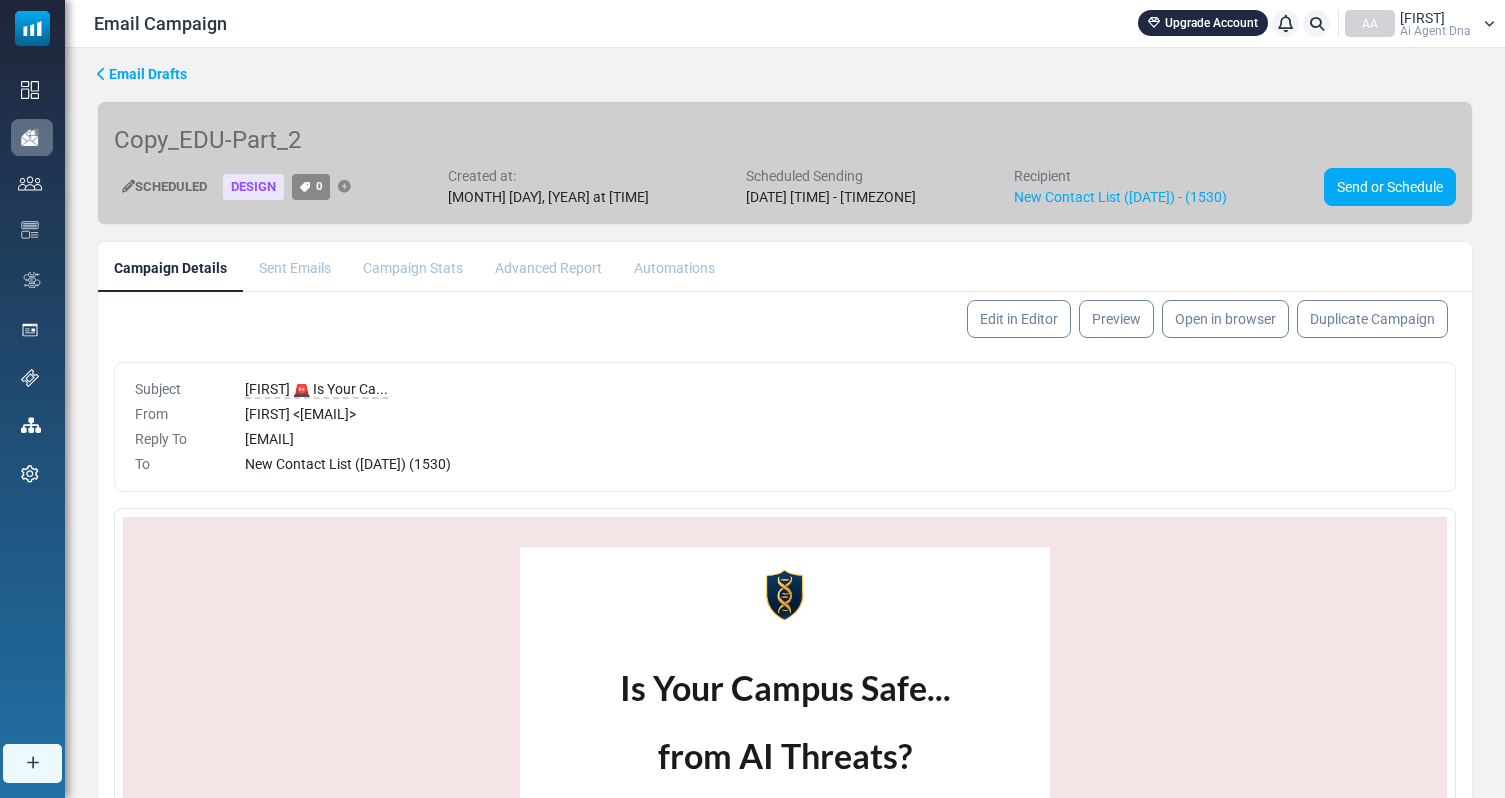 click on "Campaign Stats" at bounding box center (413, 266) 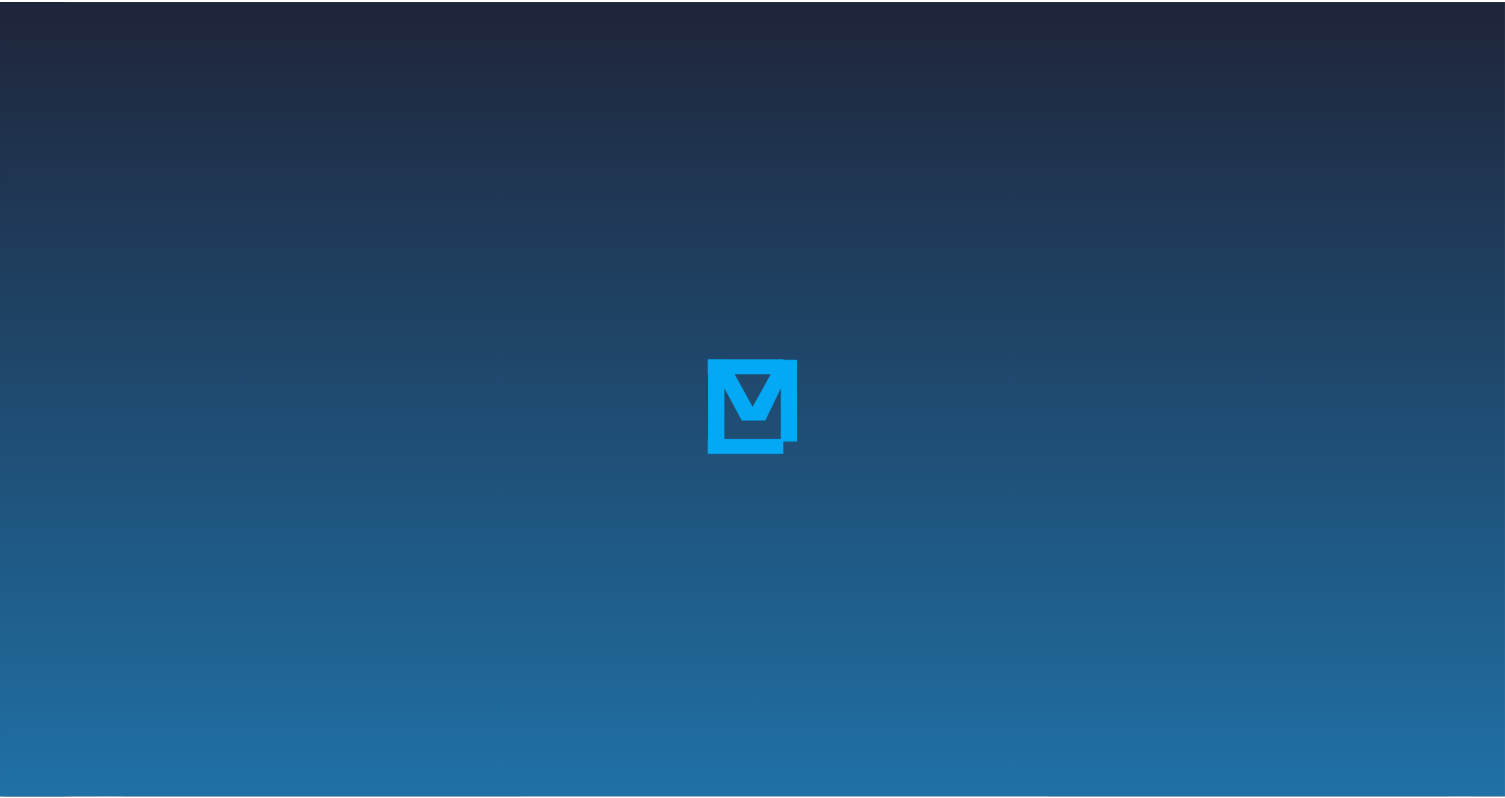scroll, scrollTop: 0, scrollLeft: 0, axis: both 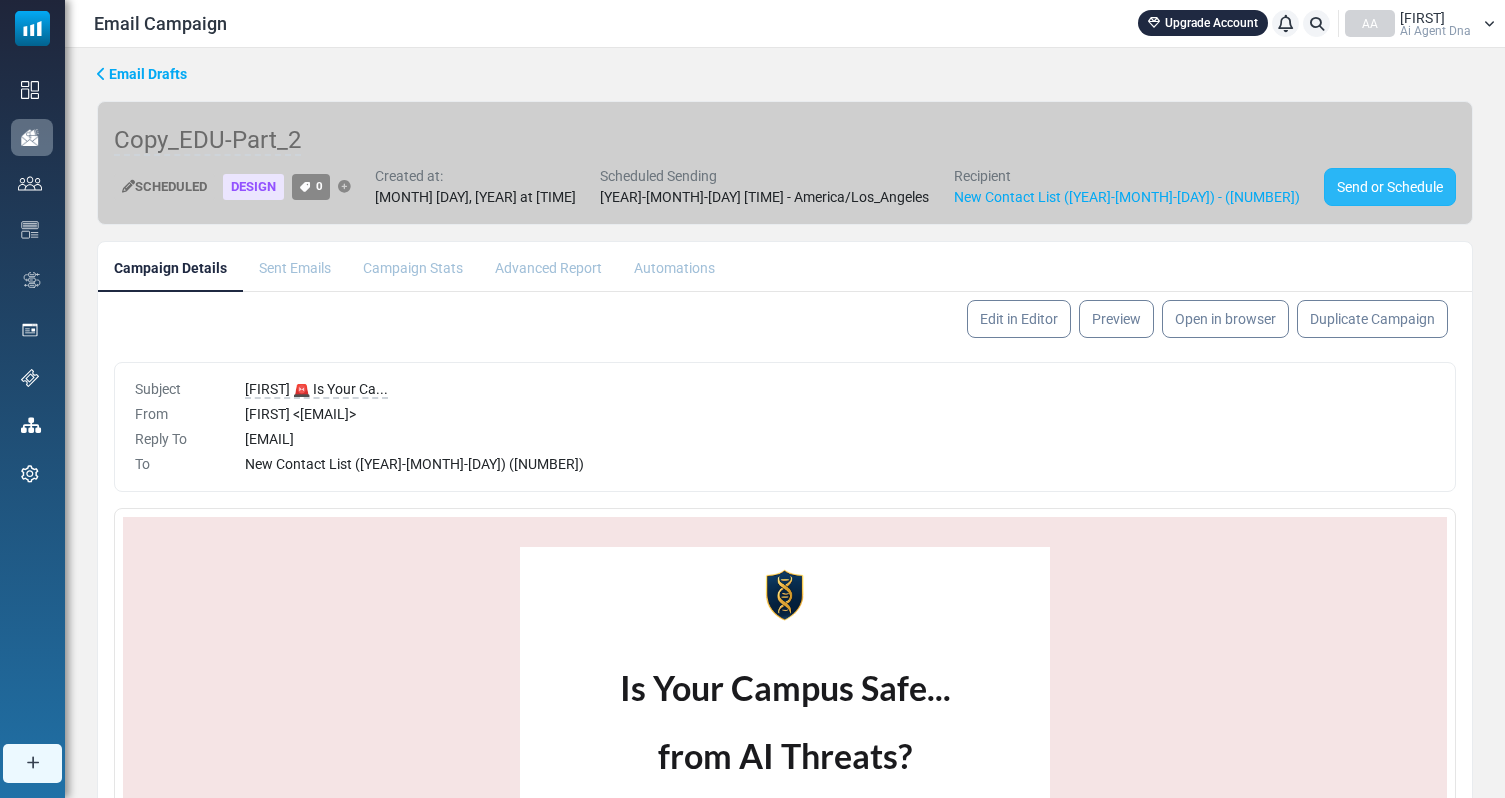 click on "Send or Schedule" at bounding box center [1390, 187] 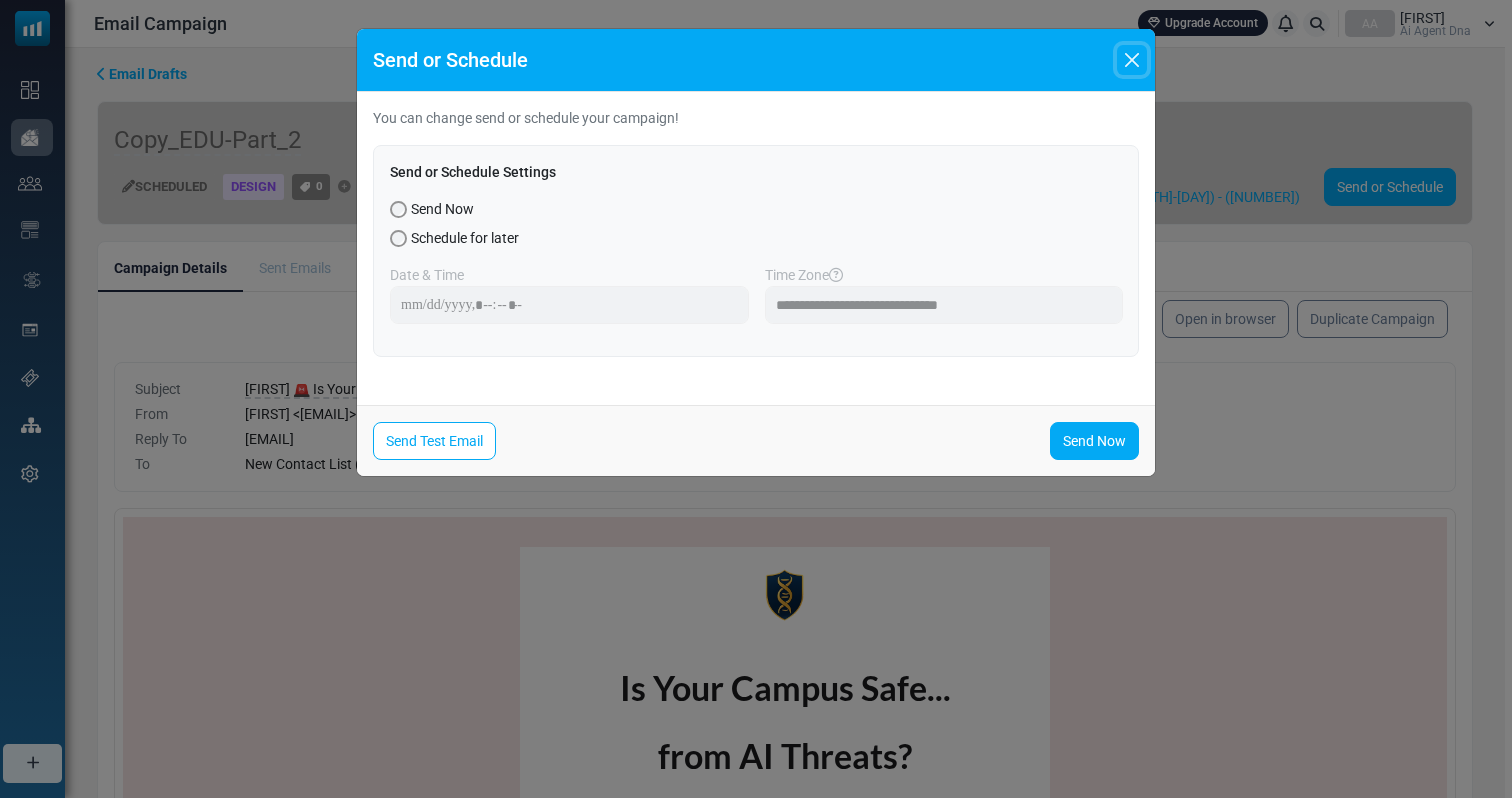 click at bounding box center [1132, 60] 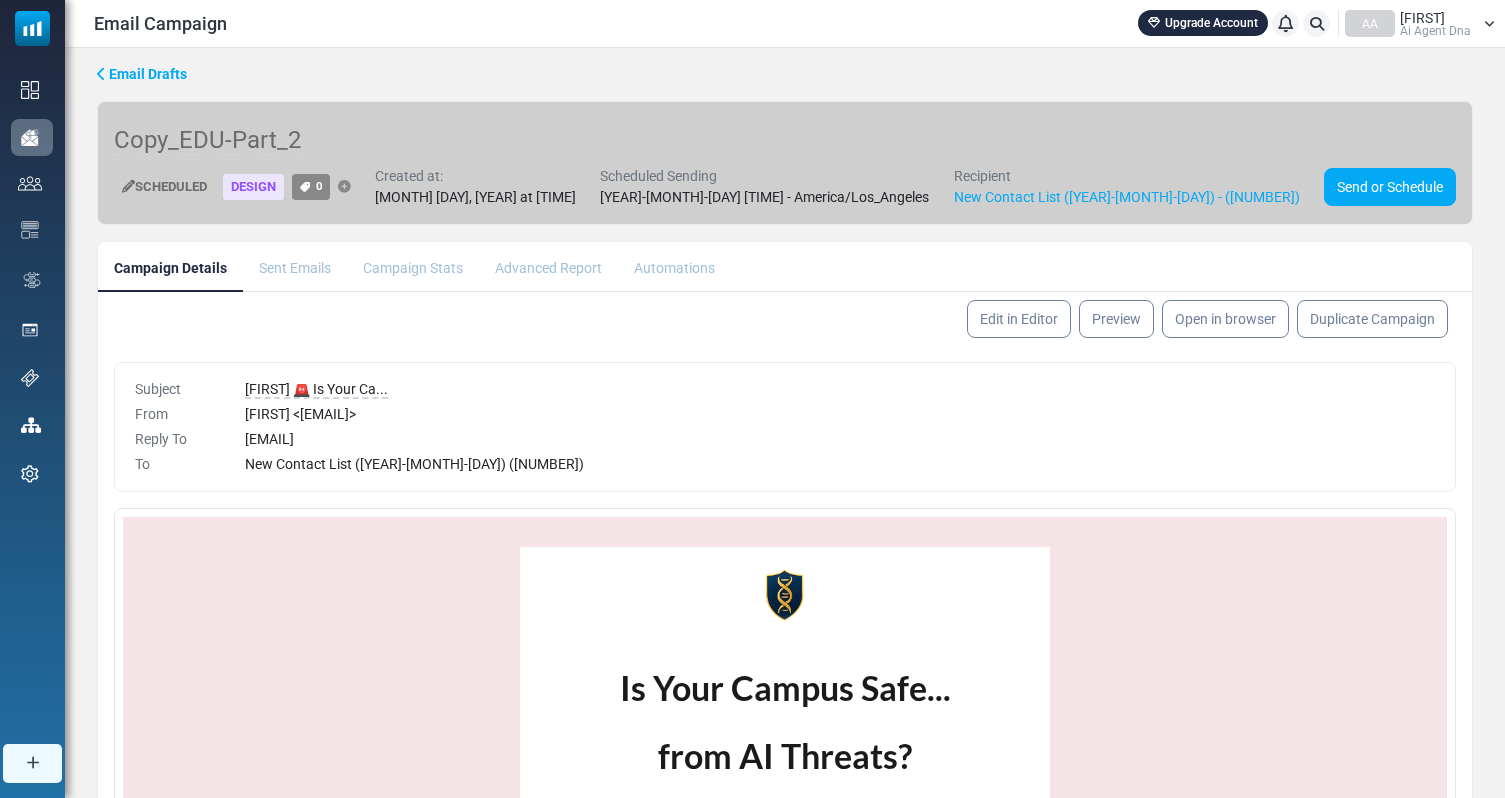 click on "Email Drafts
Copy_EDU-Part_2
Scheduled
Design
0
Created at:
July 31, 2025 at 10:14 AM
Scheduled Sending
2025-08-01 00:00 - America/Los_Angeles
Recipient
New Contact List (2025-07-09) - (1530)" at bounding box center [785, 532] 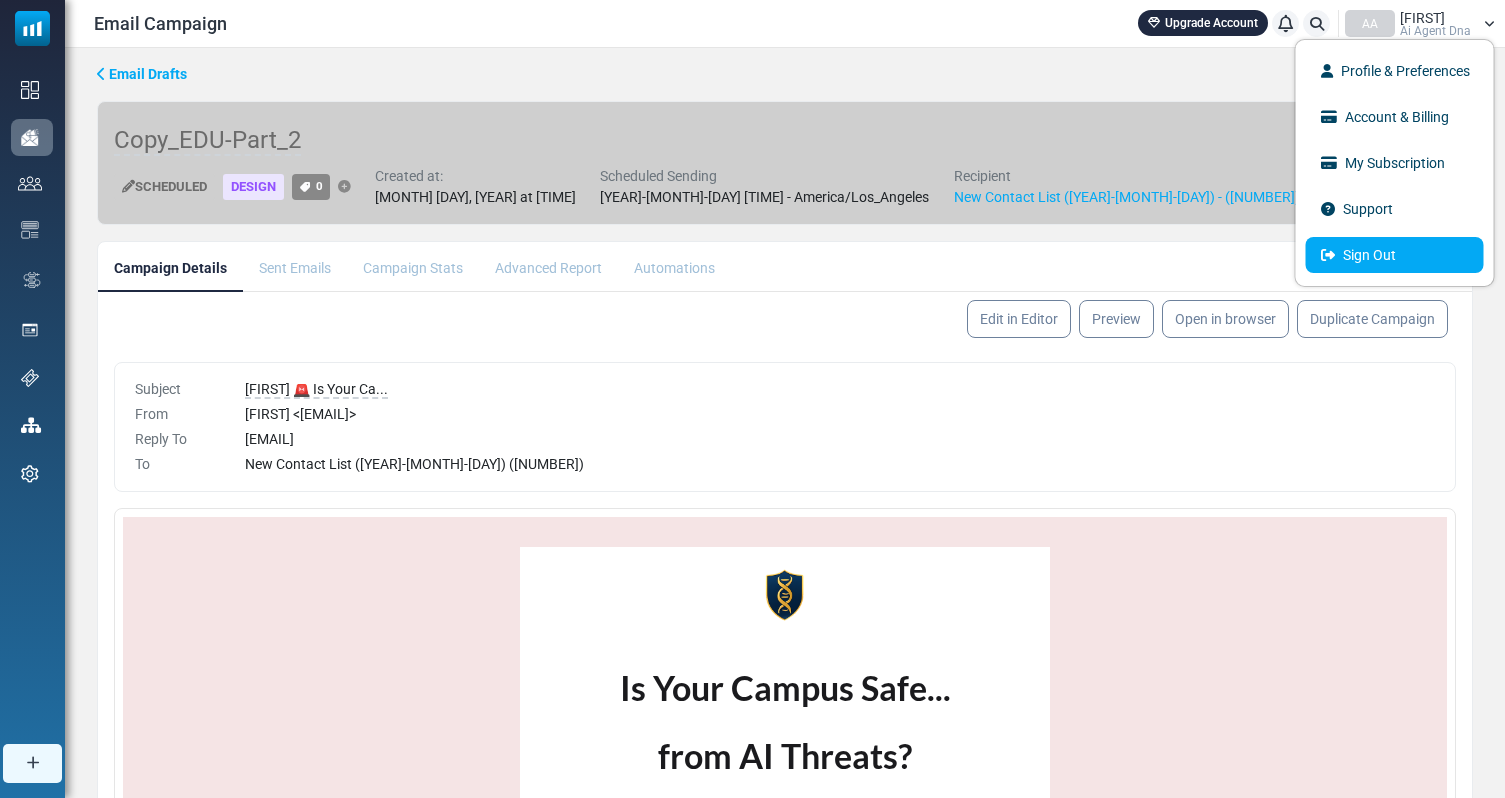 click on "Sign Out" at bounding box center (1395, 255) 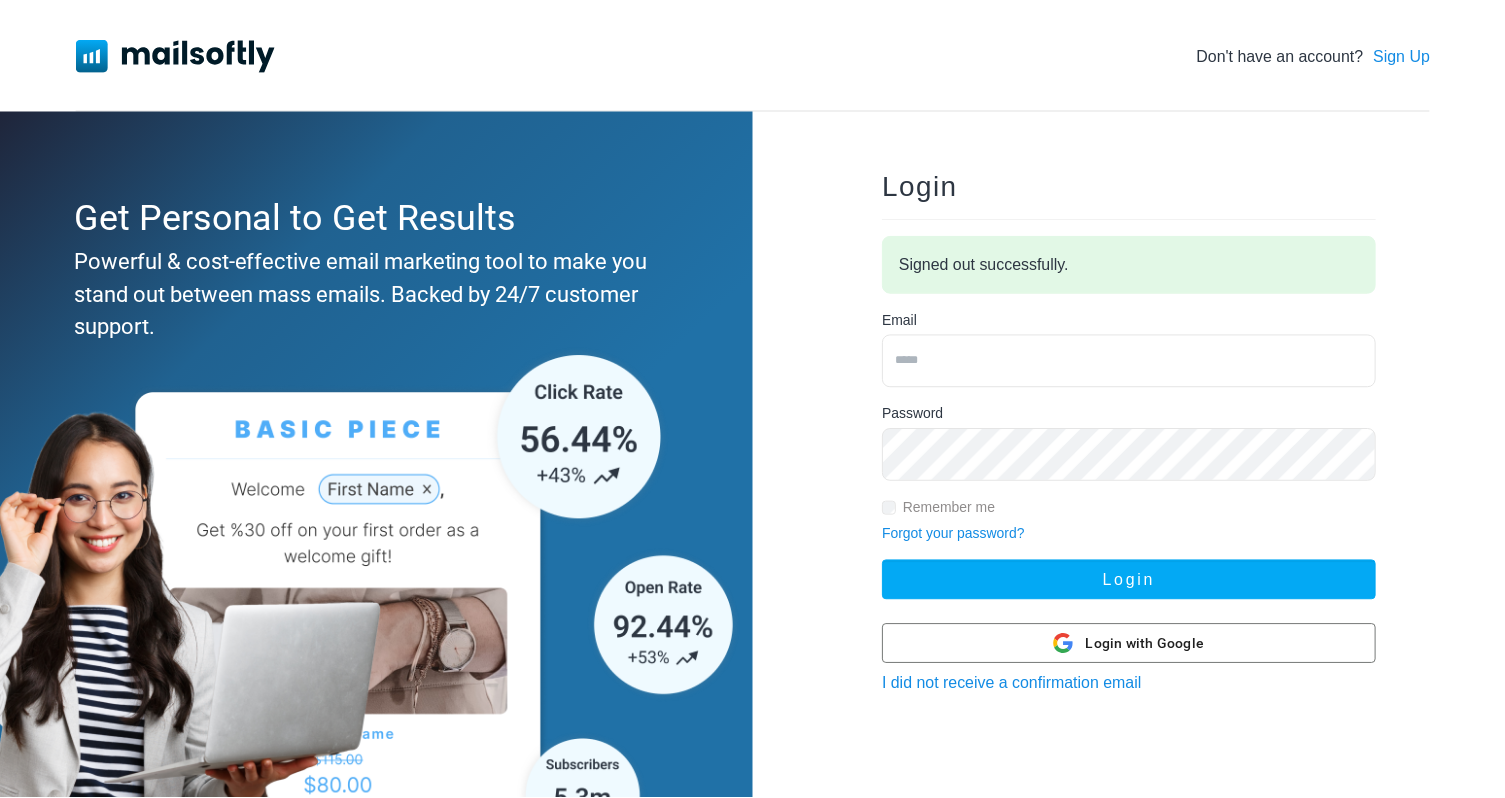 scroll, scrollTop: 0, scrollLeft: 0, axis: both 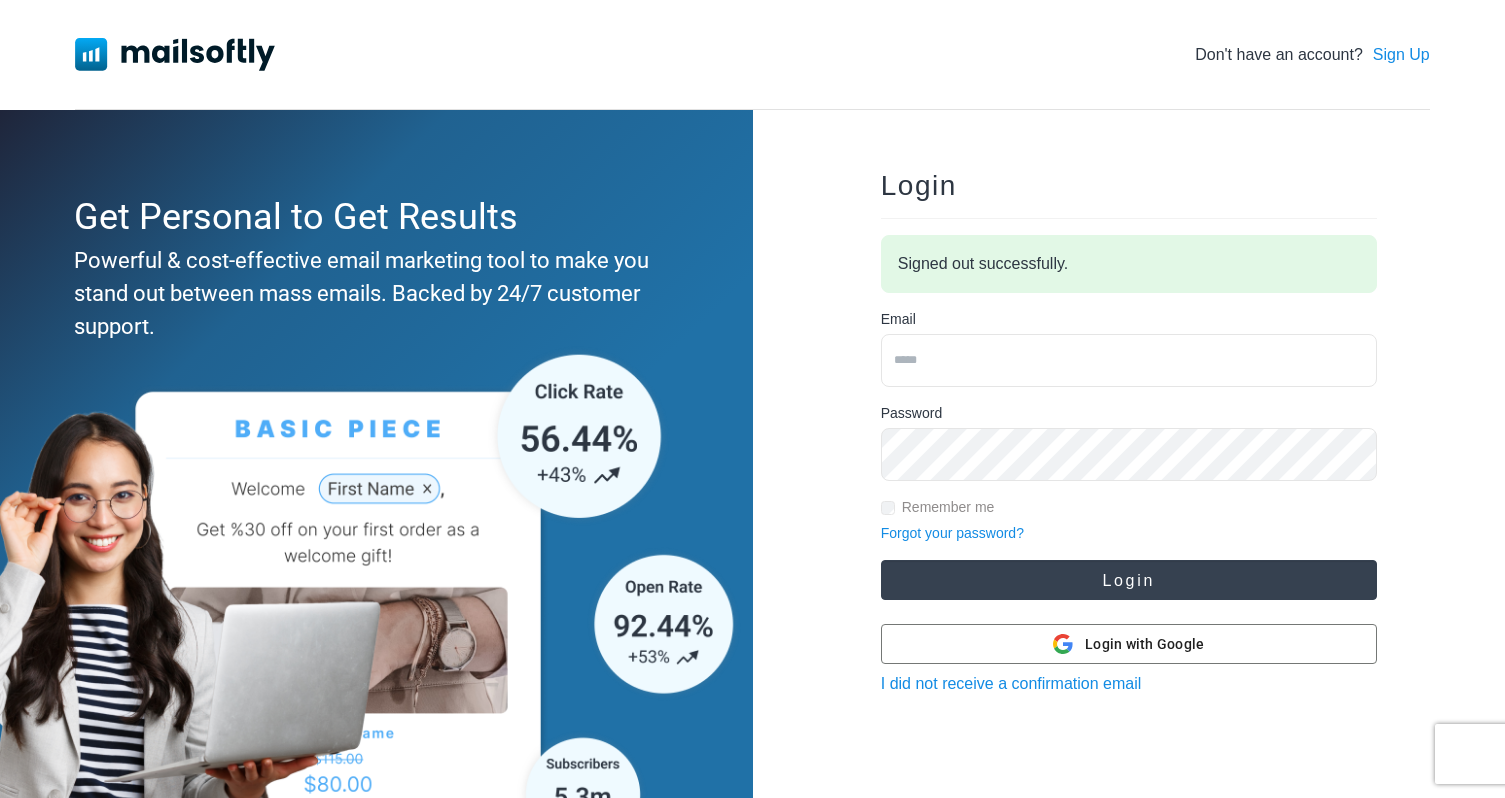 type on "**********" 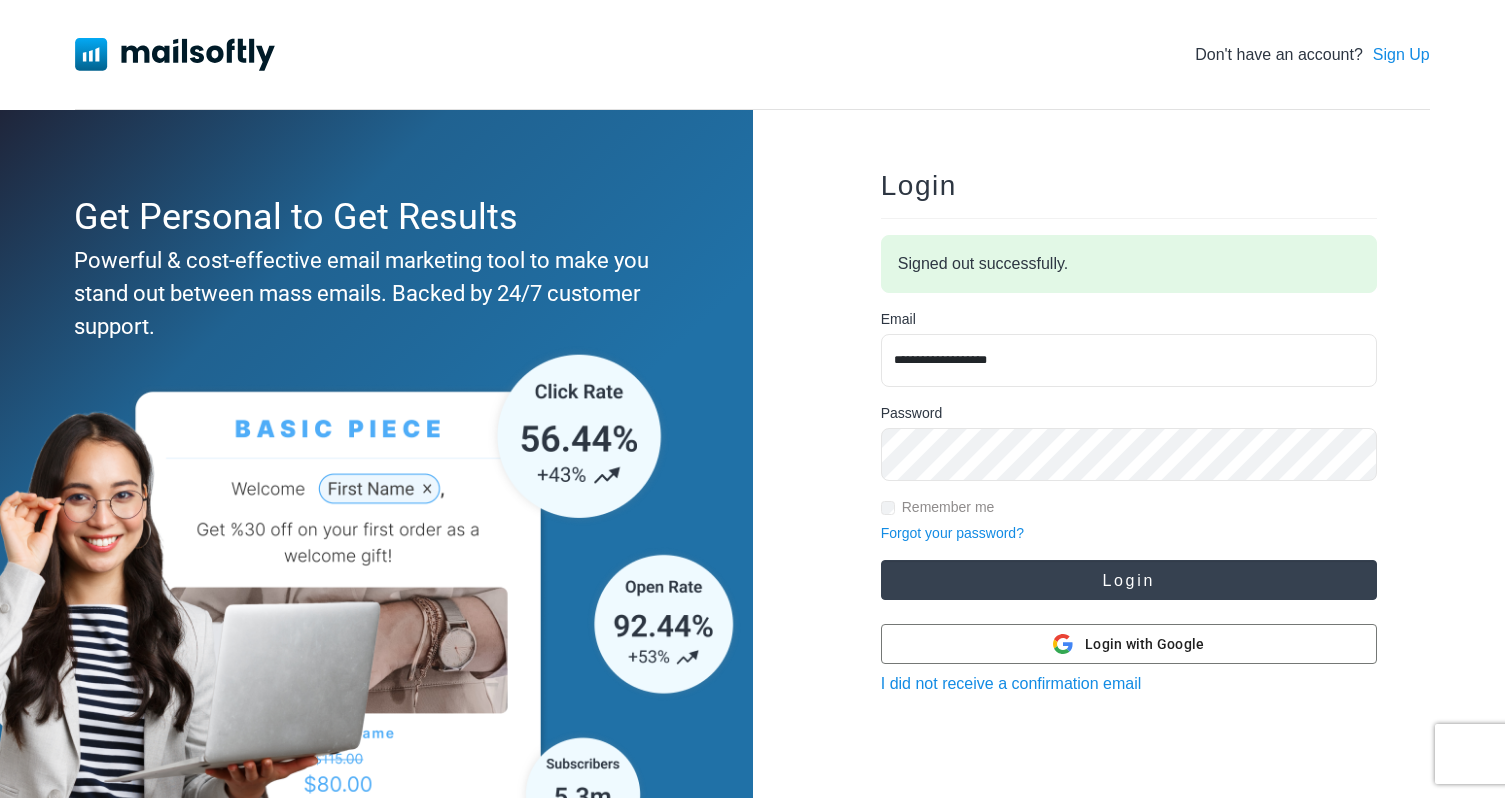 click on "Login" at bounding box center (1129, 580) 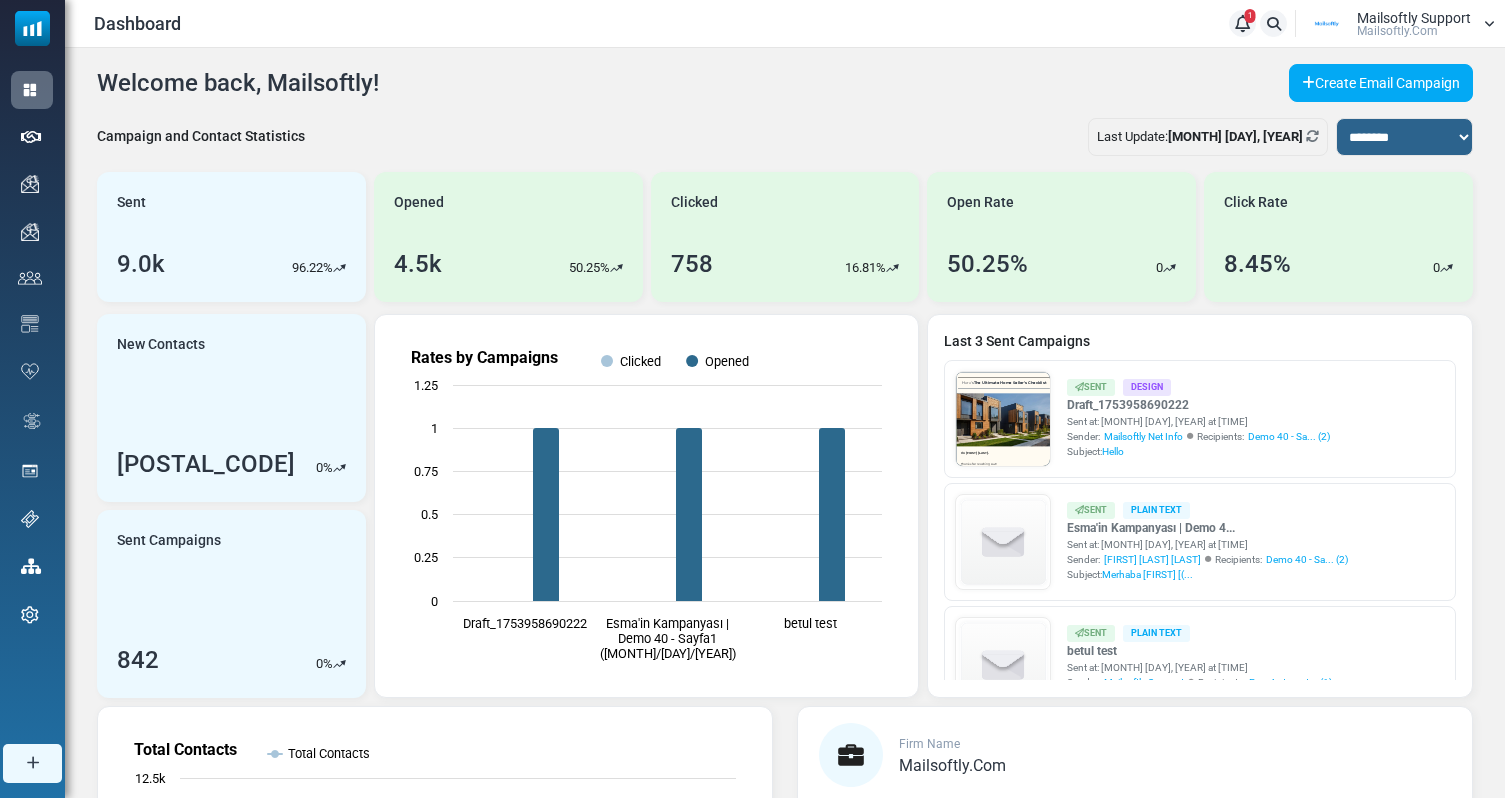 scroll, scrollTop: 0, scrollLeft: 0, axis: both 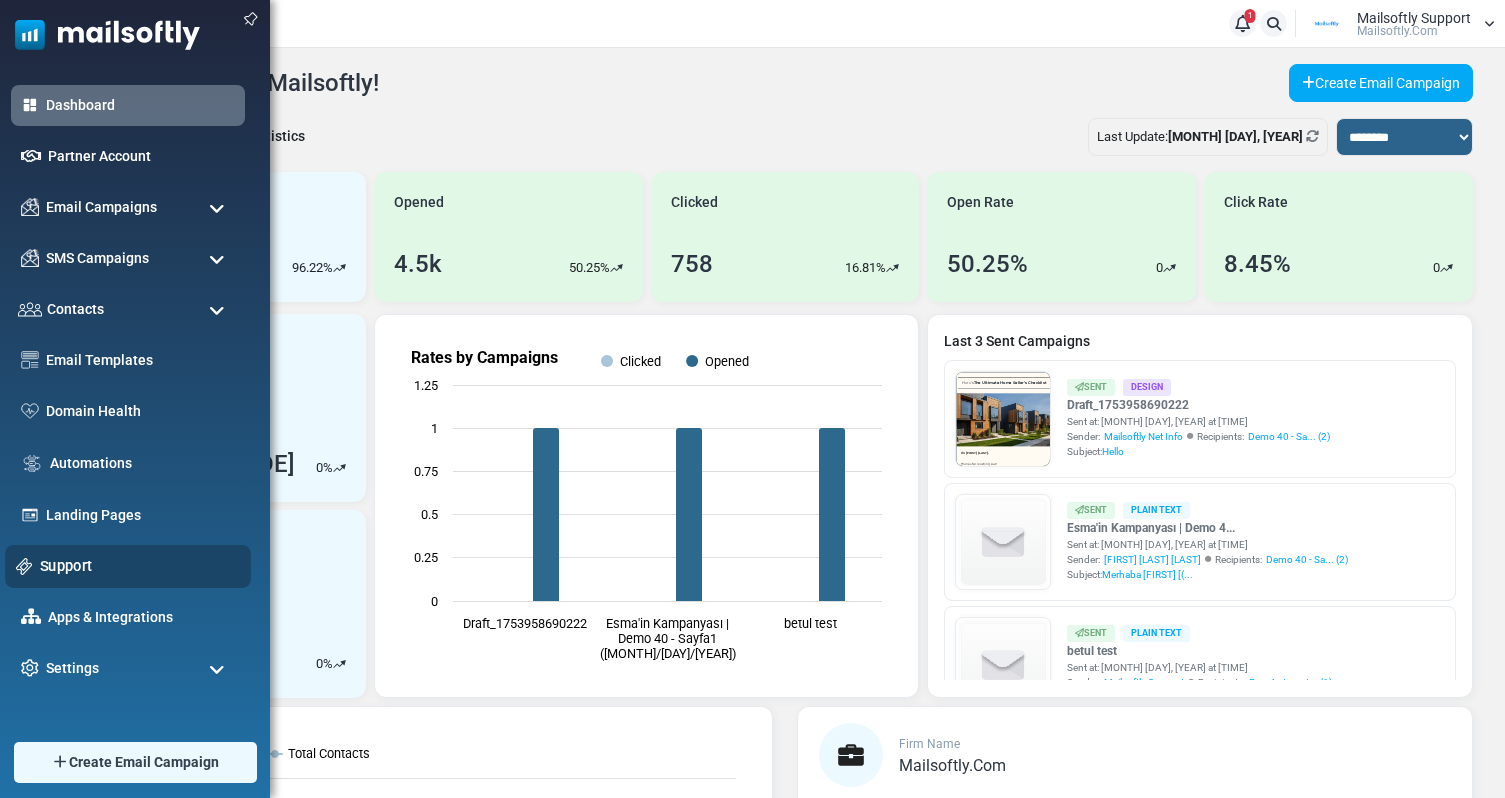 click on "Support" at bounding box center [140, 566] 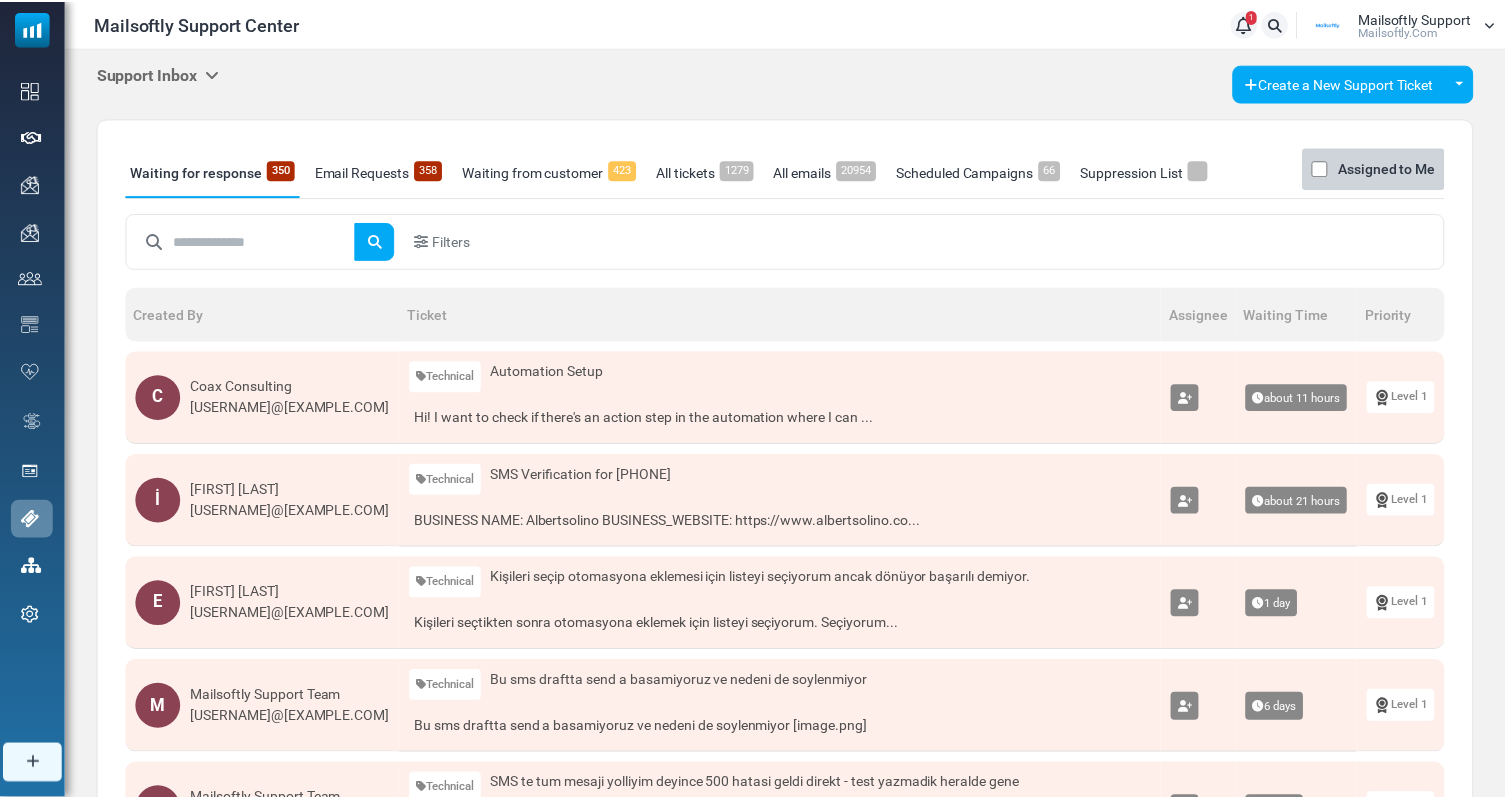 scroll, scrollTop: 0, scrollLeft: 0, axis: both 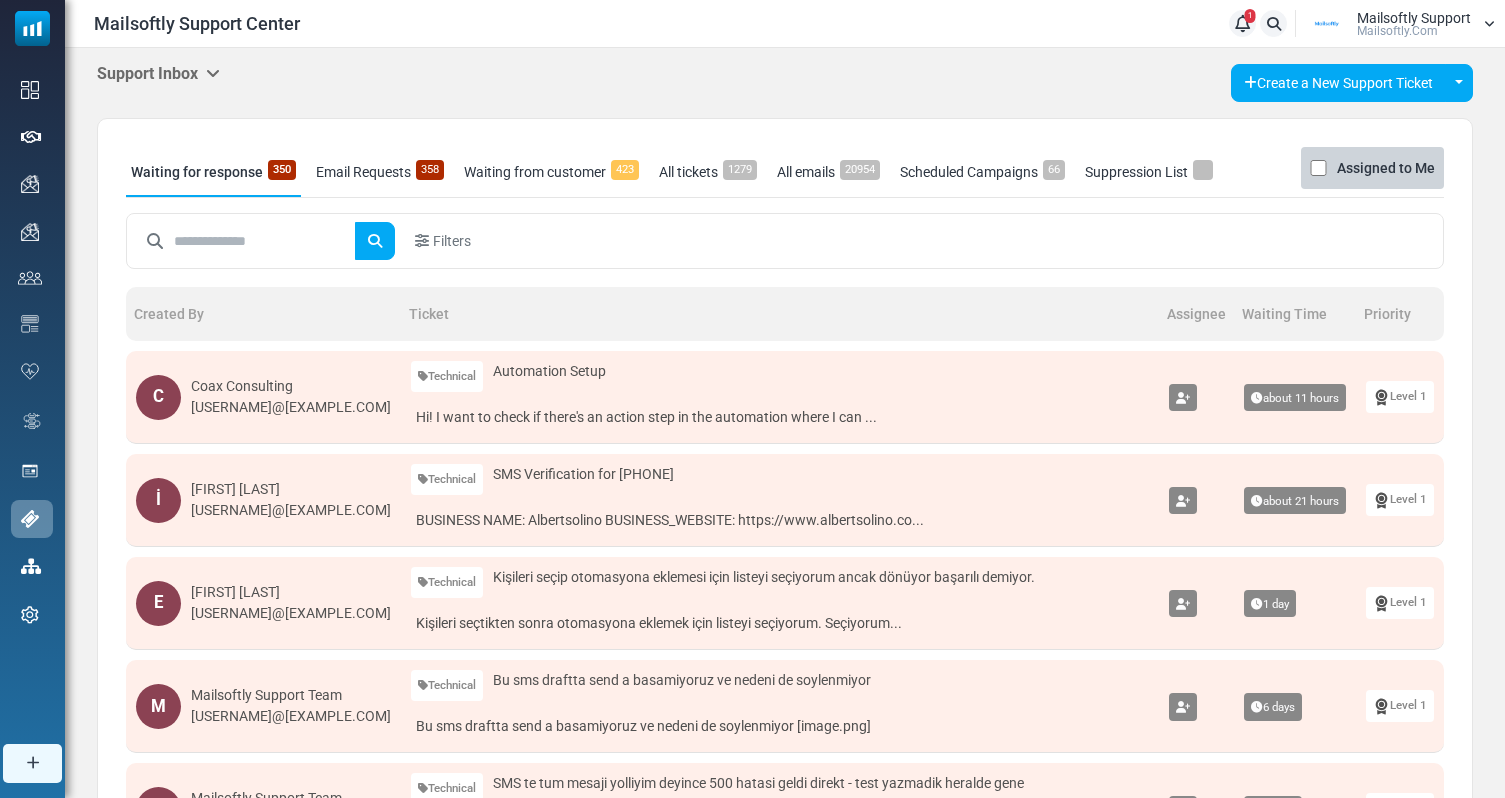 click on "Support Inbox" at bounding box center [158, 73] 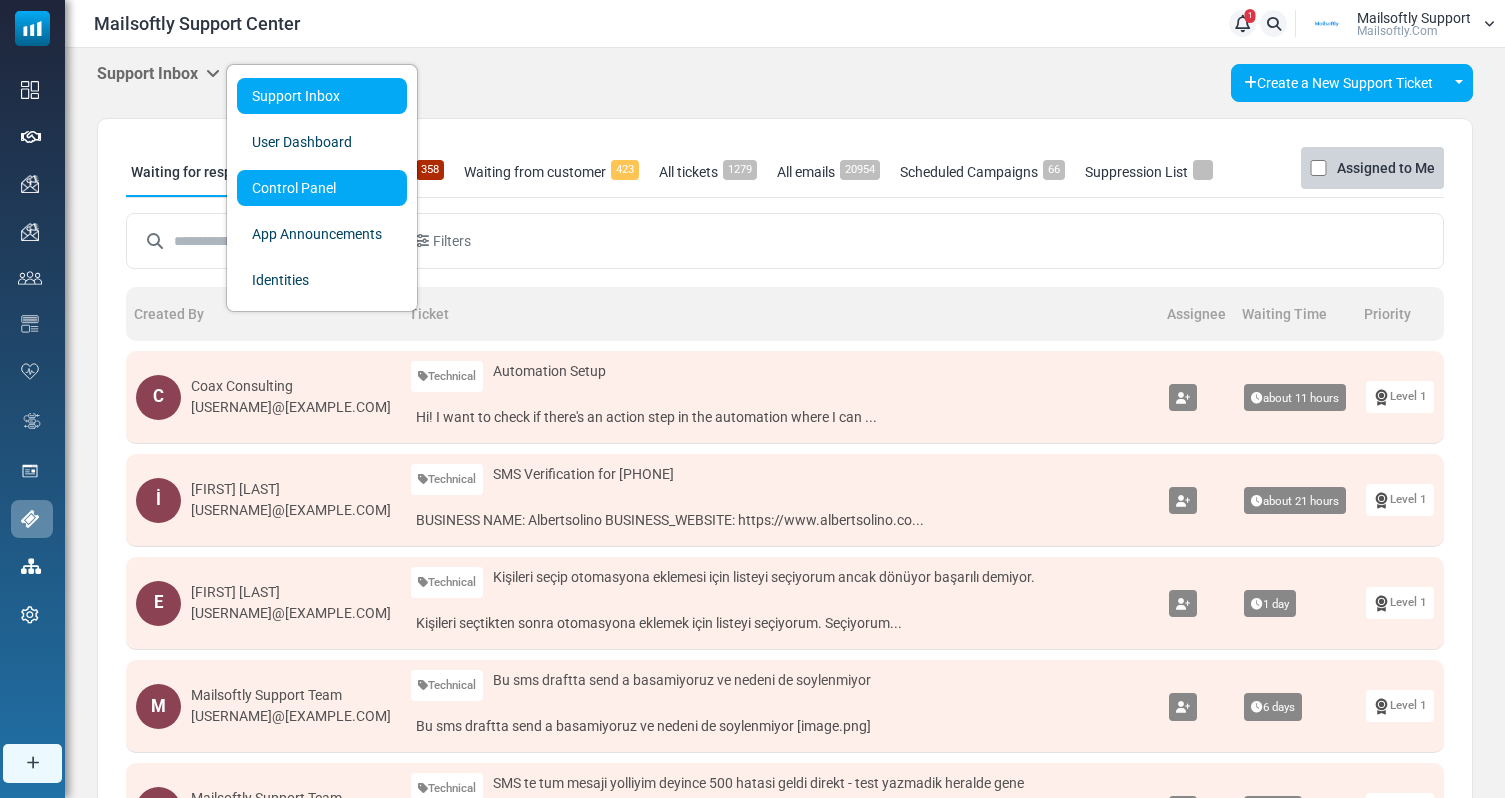 click on "Control Panel" at bounding box center [322, 188] 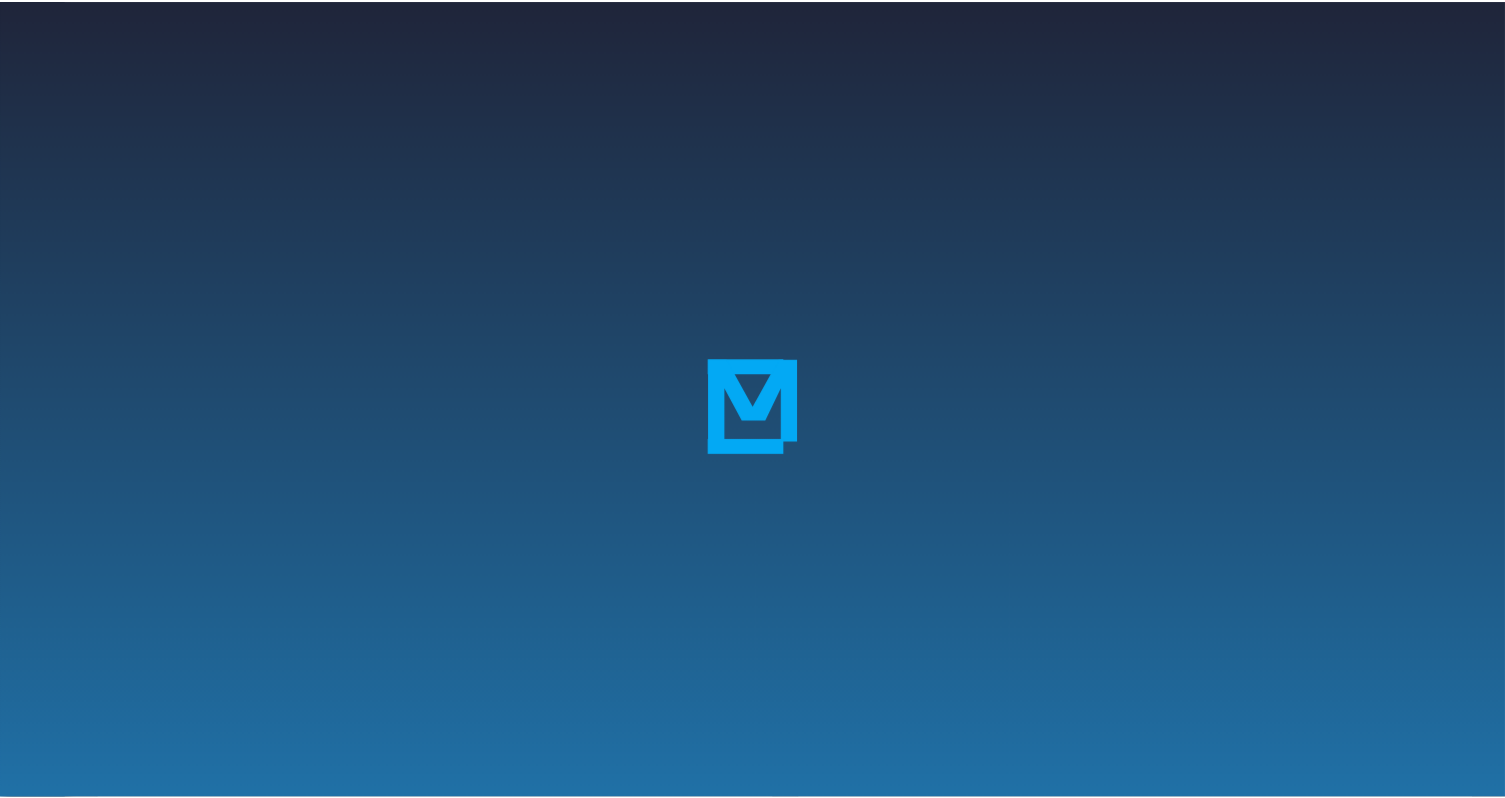 scroll, scrollTop: 0, scrollLeft: 0, axis: both 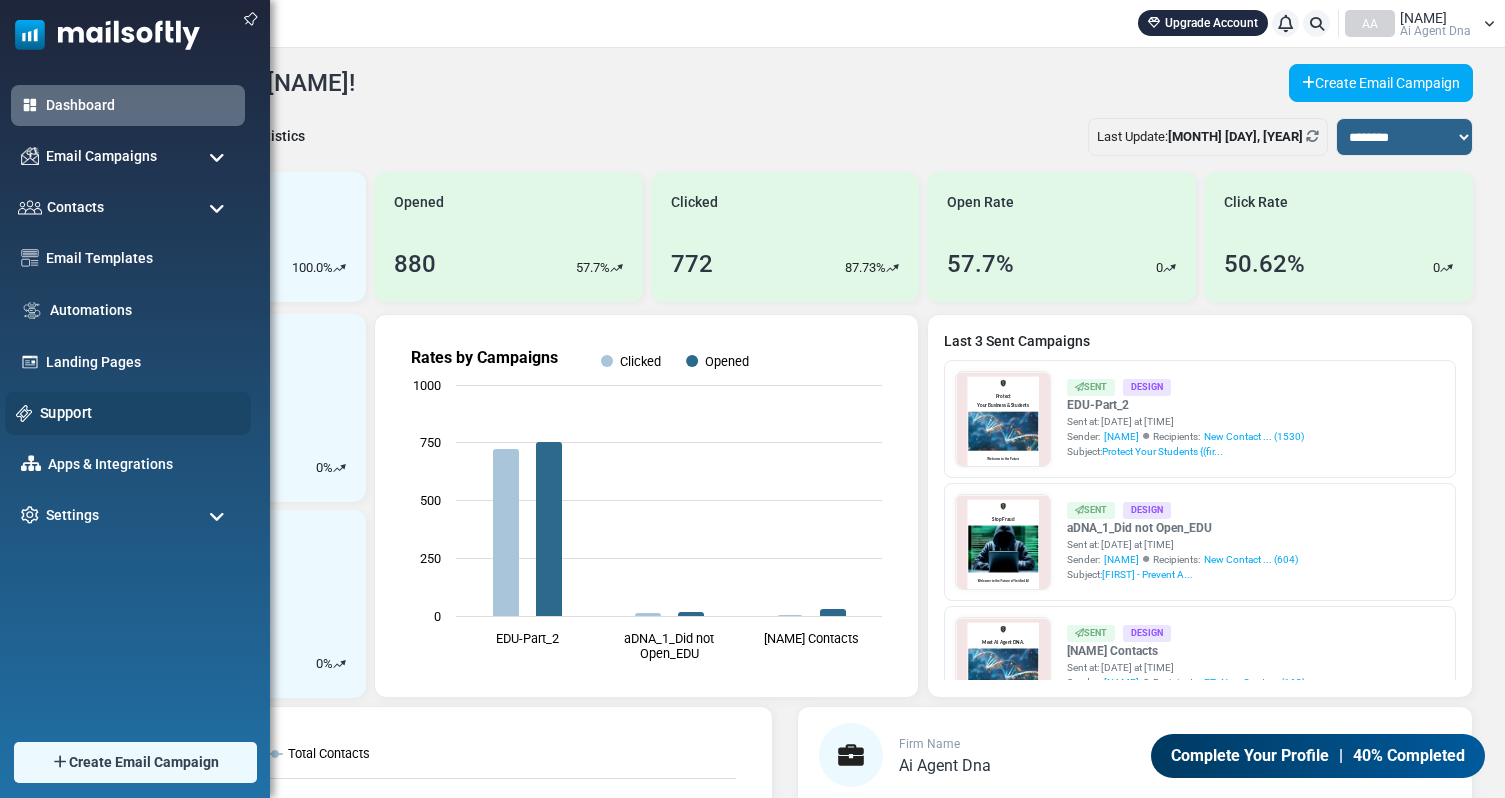 click on "Support" at bounding box center [140, 413] 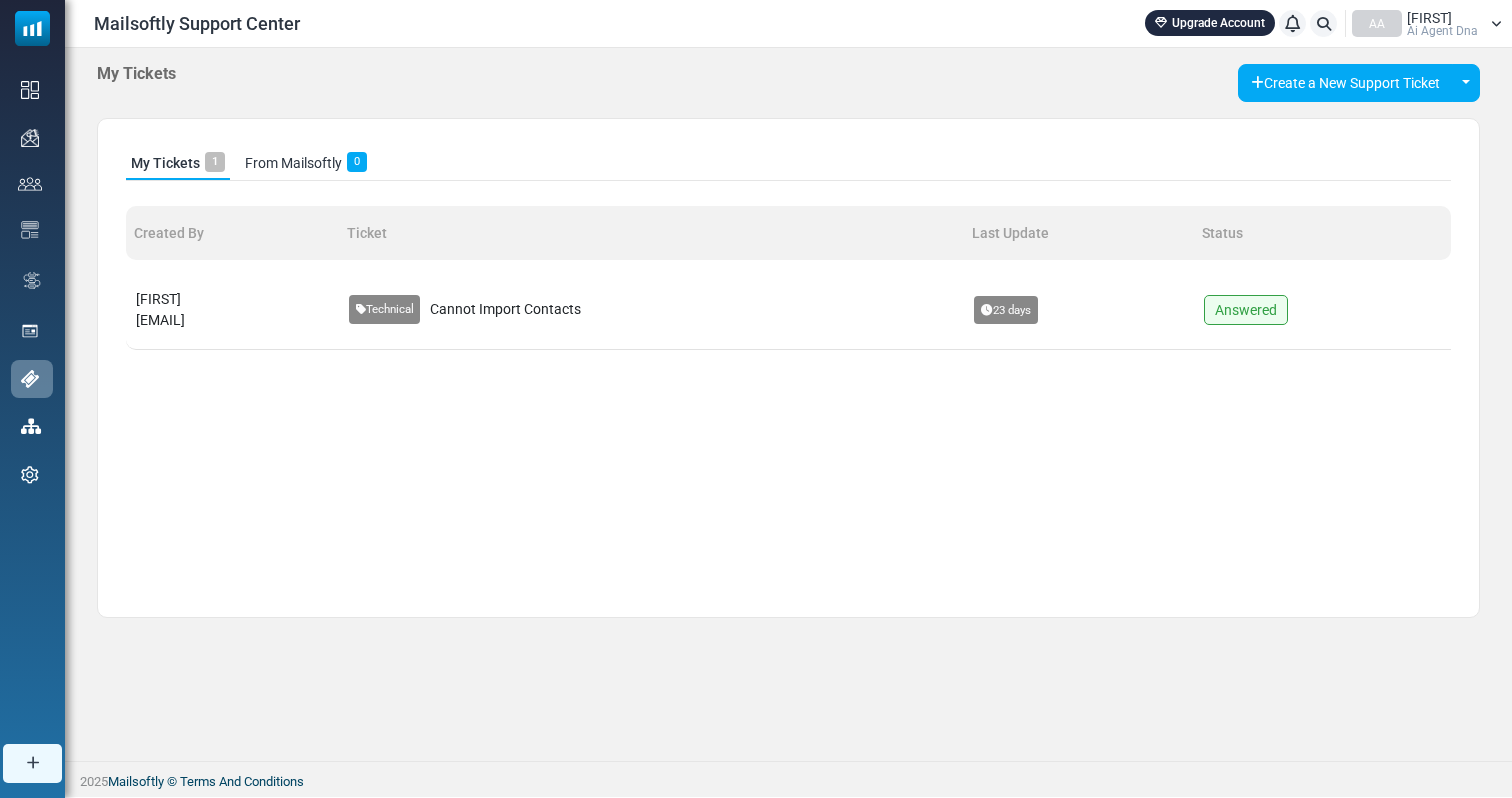 scroll, scrollTop: 0, scrollLeft: 0, axis: both 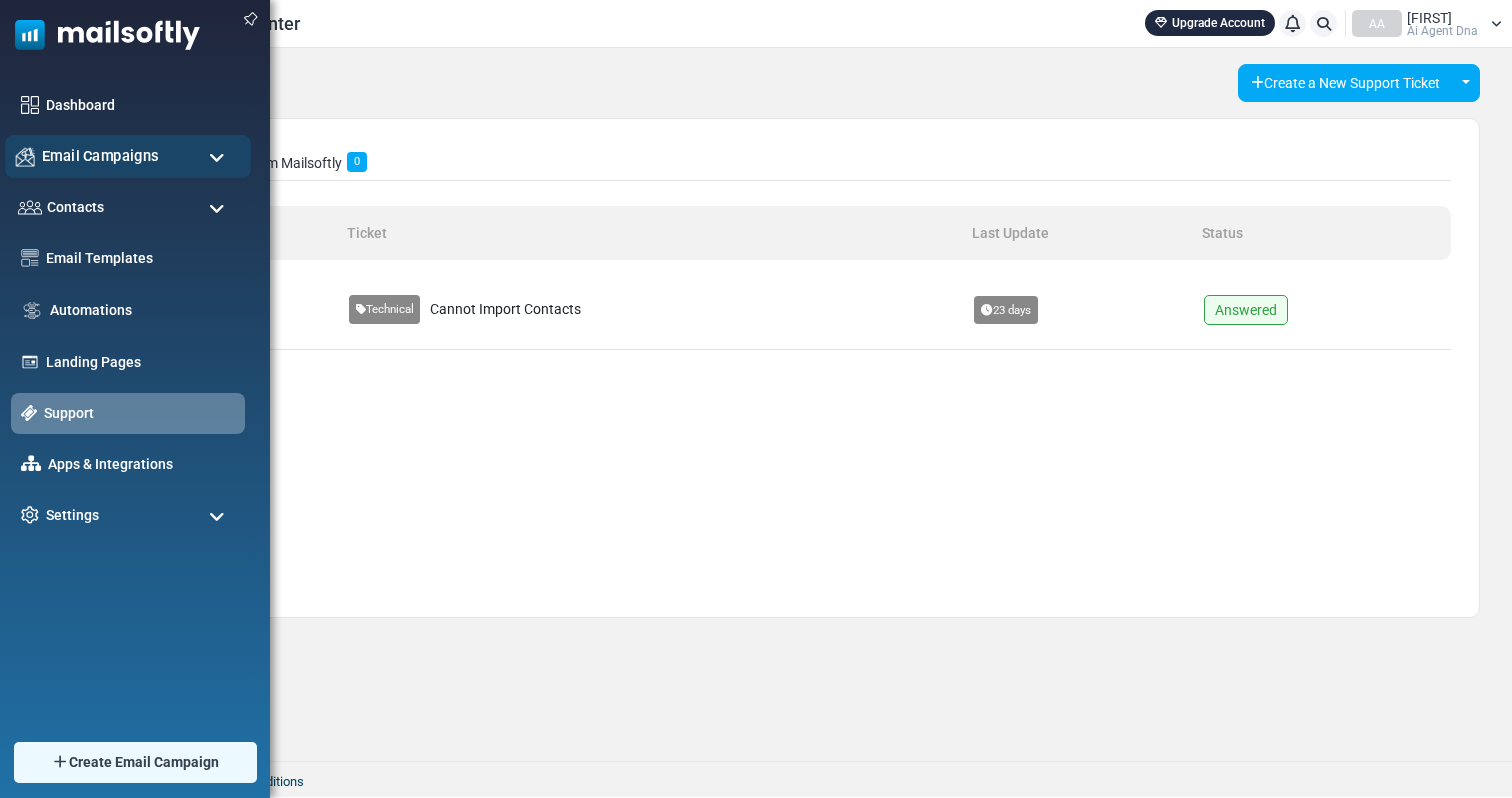 click on "Email Campaigns" at bounding box center [100, 156] 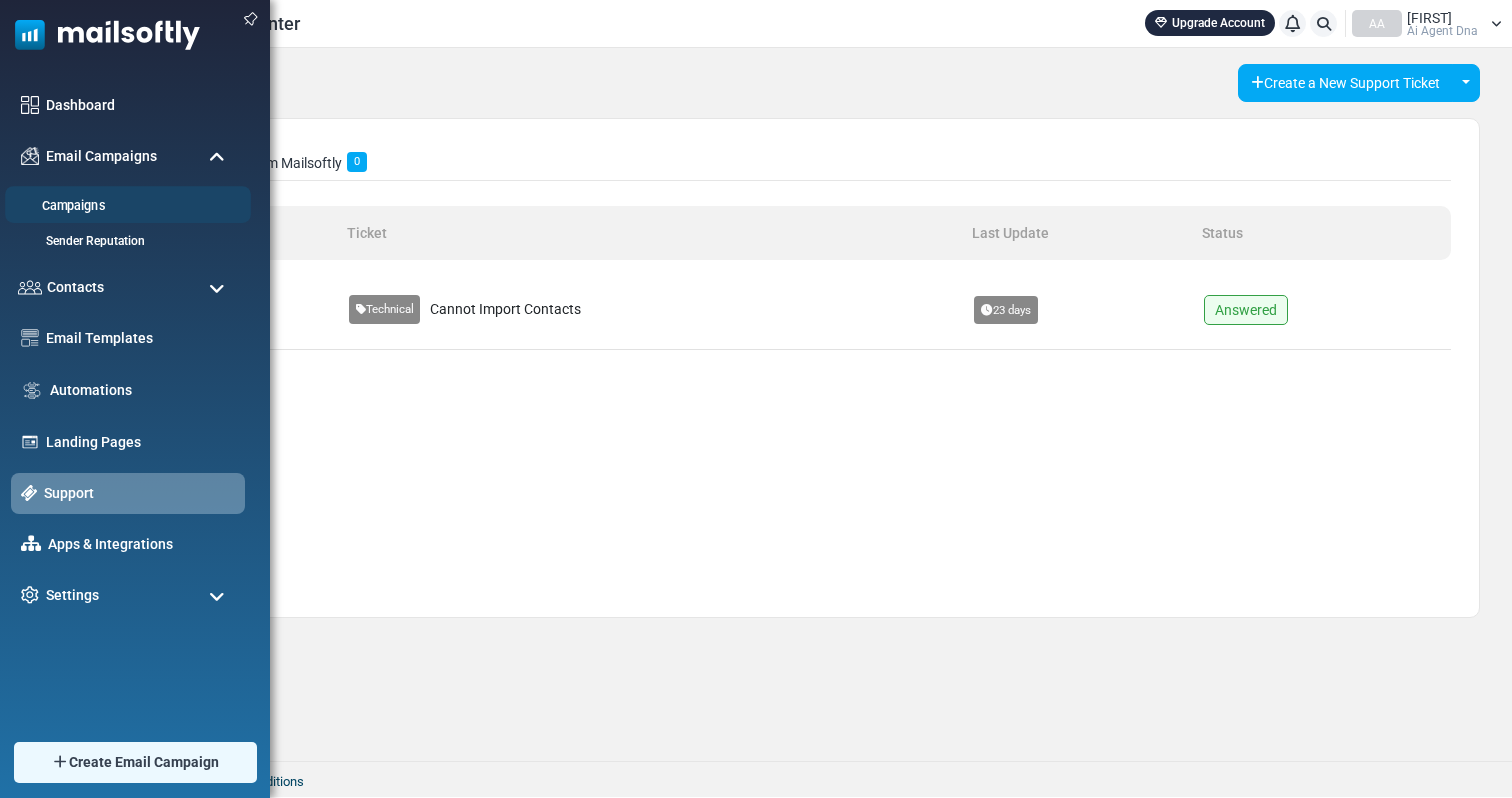 click on "Campaigns" at bounding box center (125, 206) 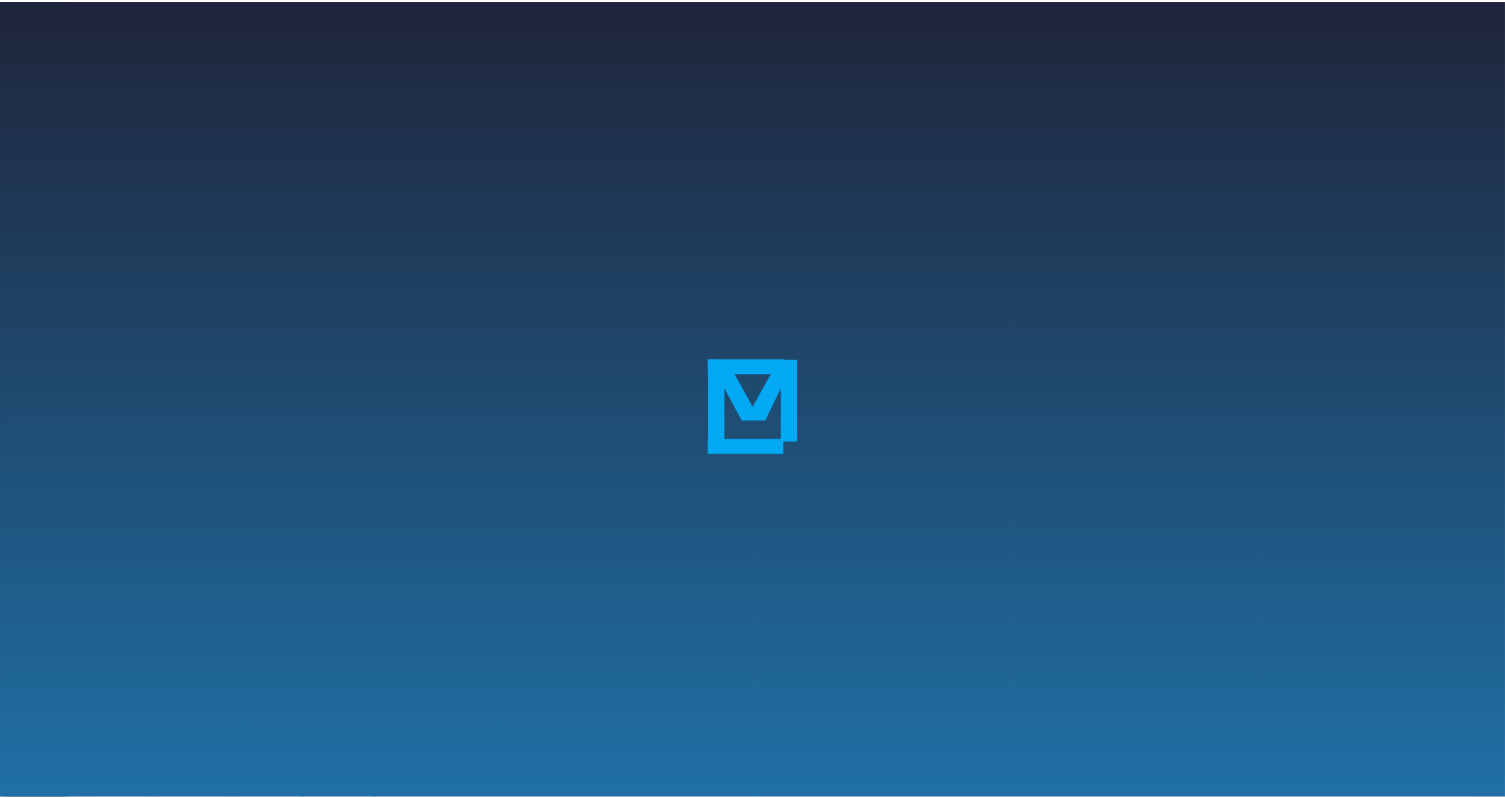 scroll, scrollTop: 0, scrollLeft: 0, axis: both 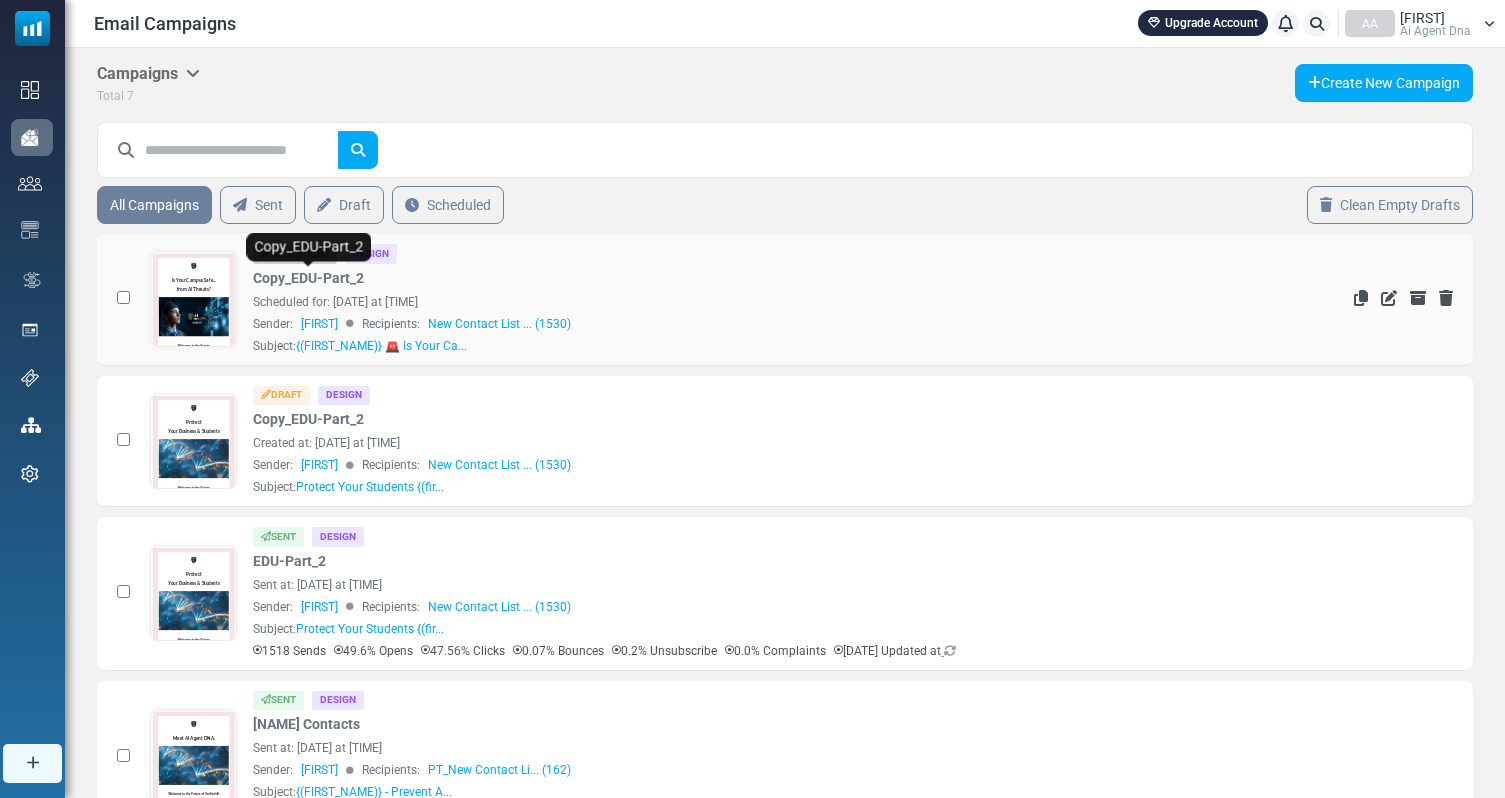 click on "Copy_EDU-Part_2" at bounding box center (308, 278) 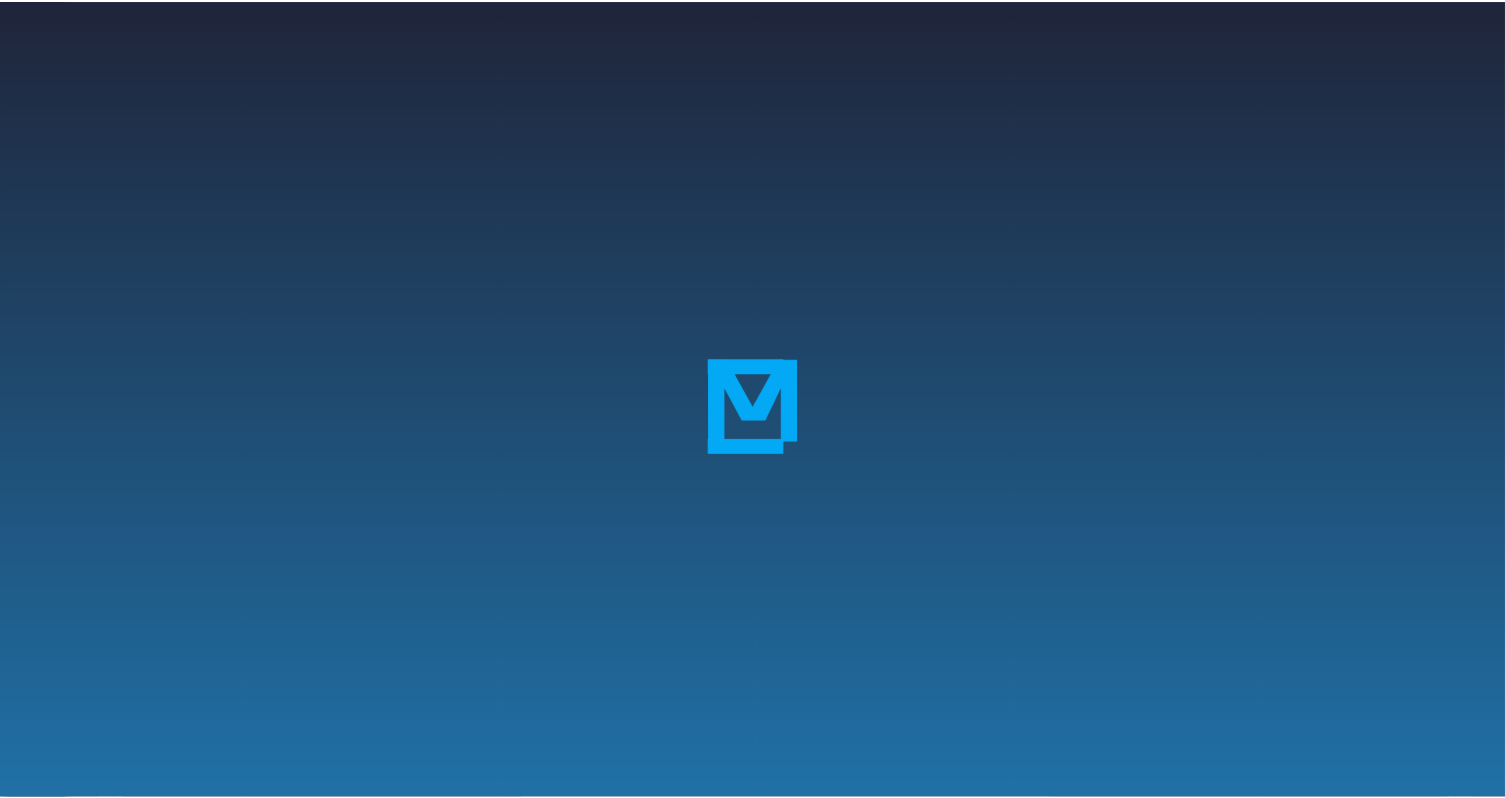 scroll, scrollTop: 0, scrollLeft: 0, axis: both 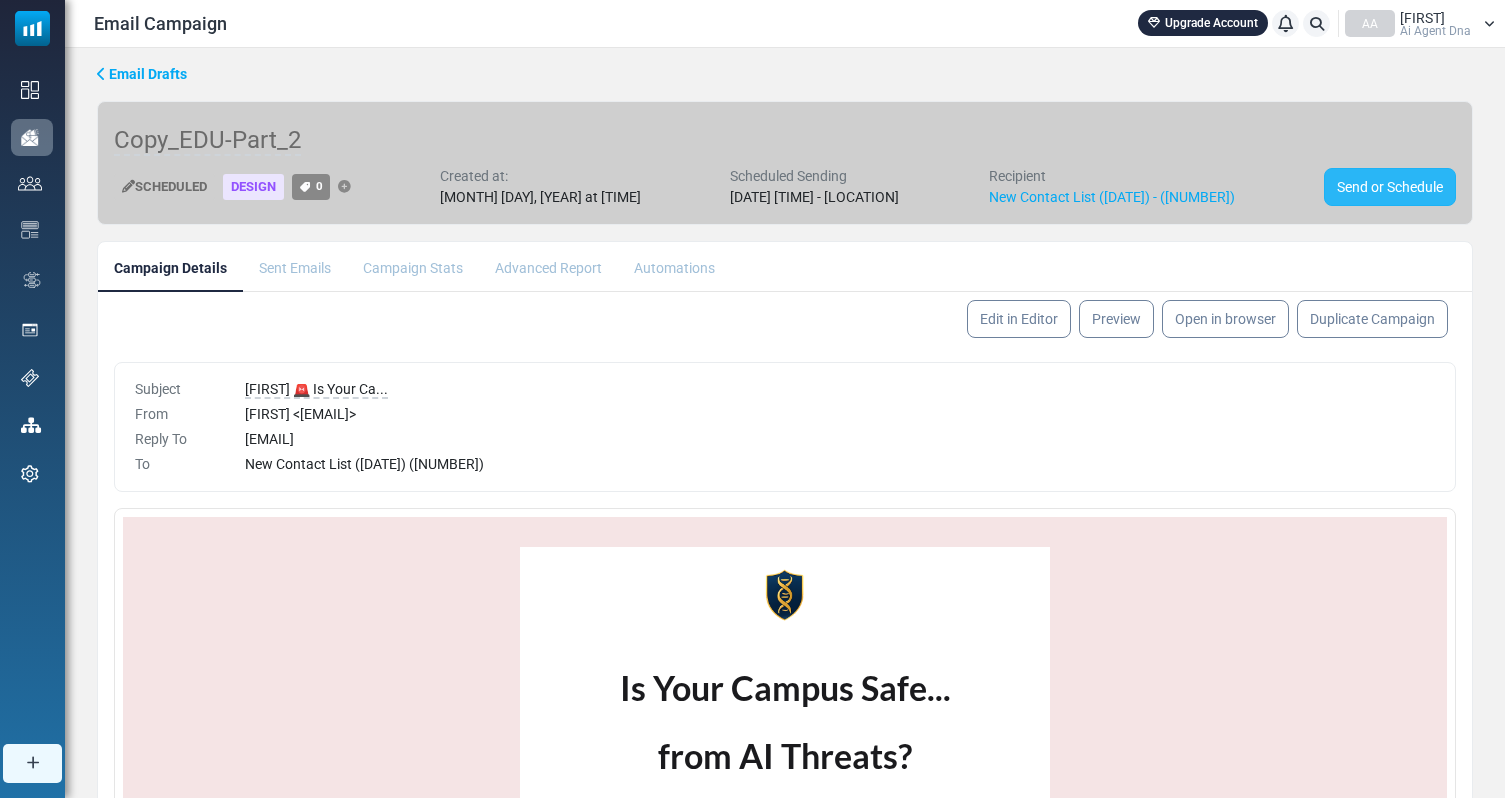 click on "Send or Schedule" at bounding box center [1390, 187] 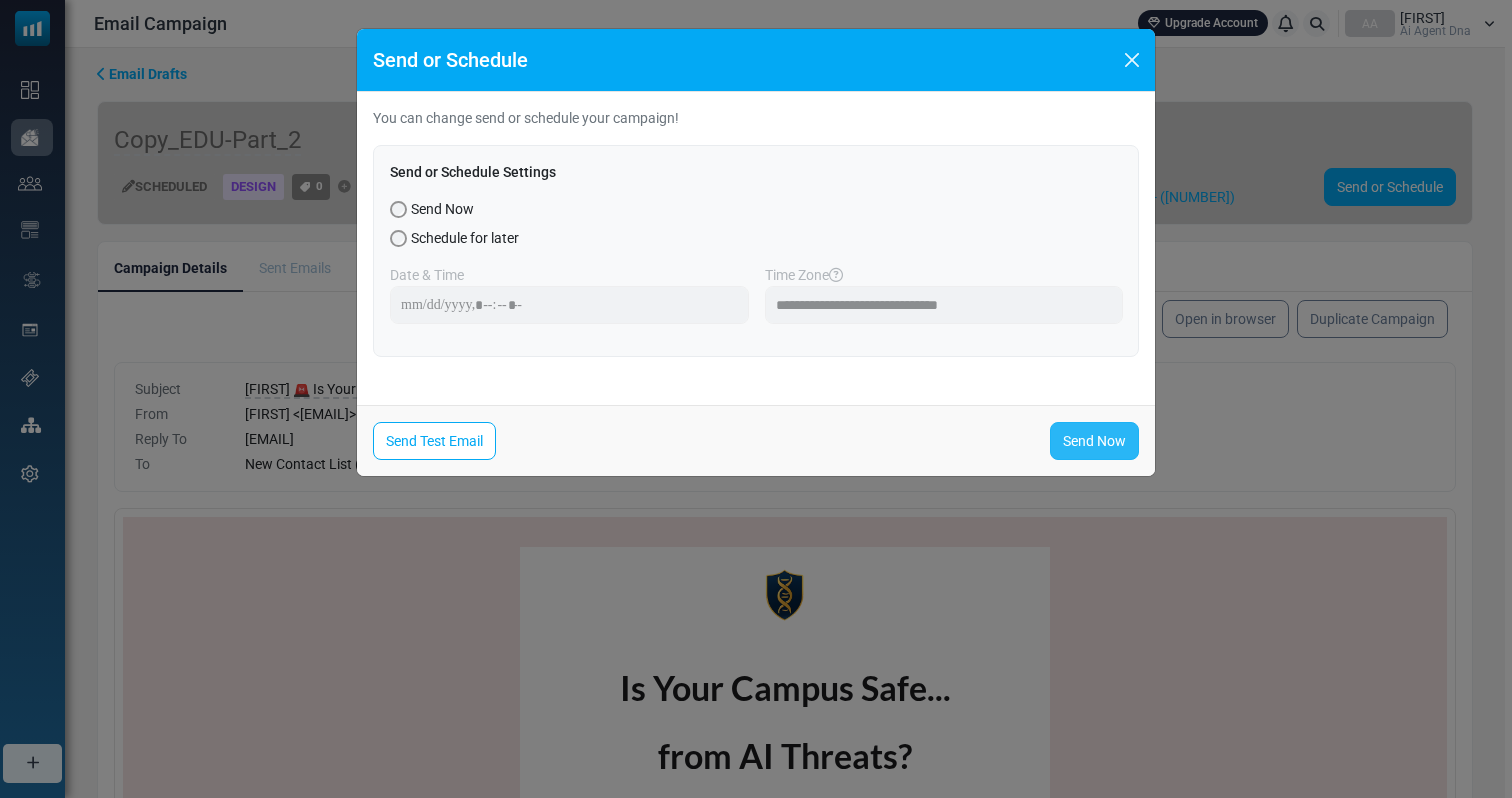 click on "Send Now" at bounding box center (1094, 441) 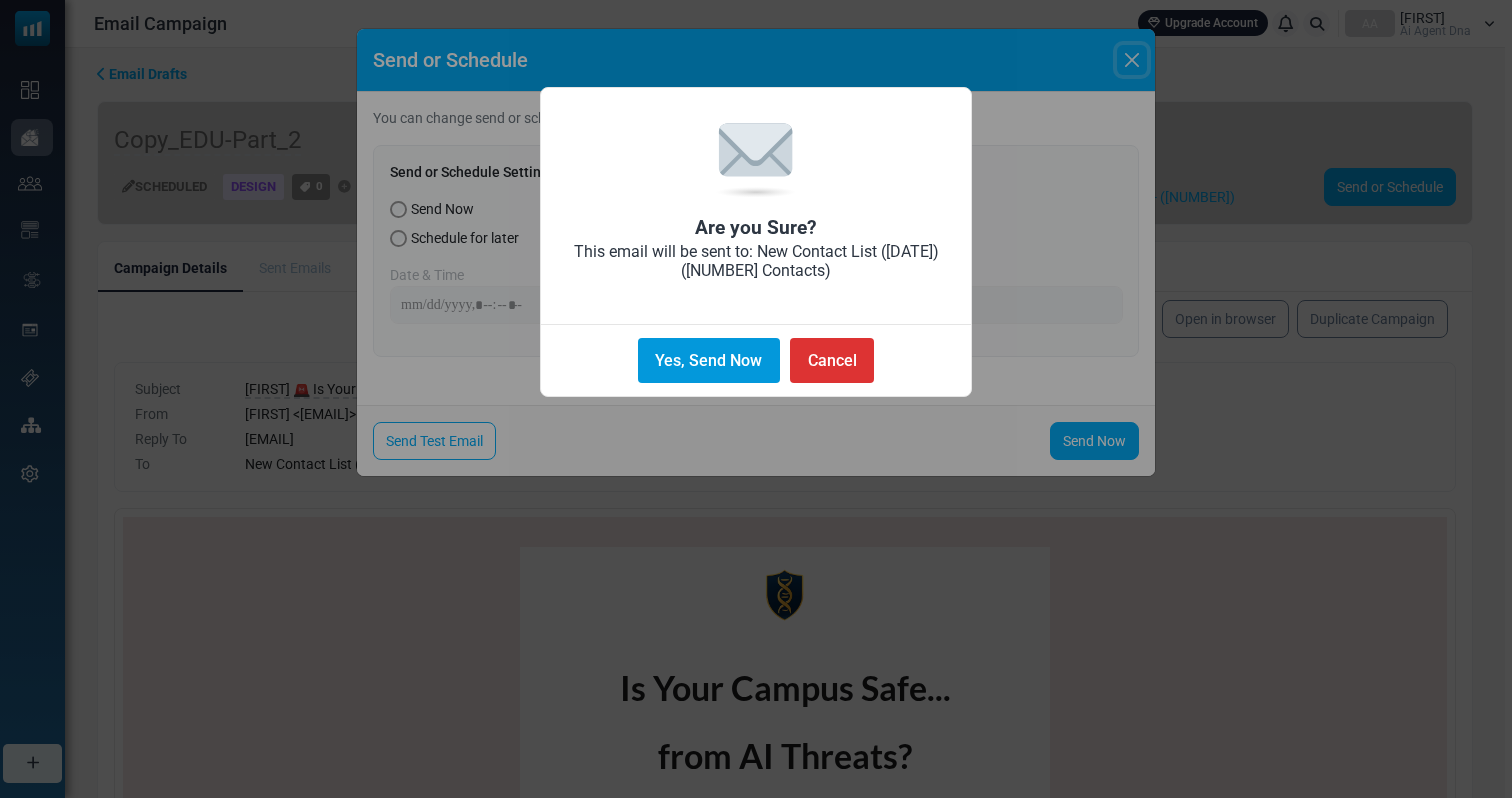 click on "Yes, Send Now" at bounding box center (709, 360) 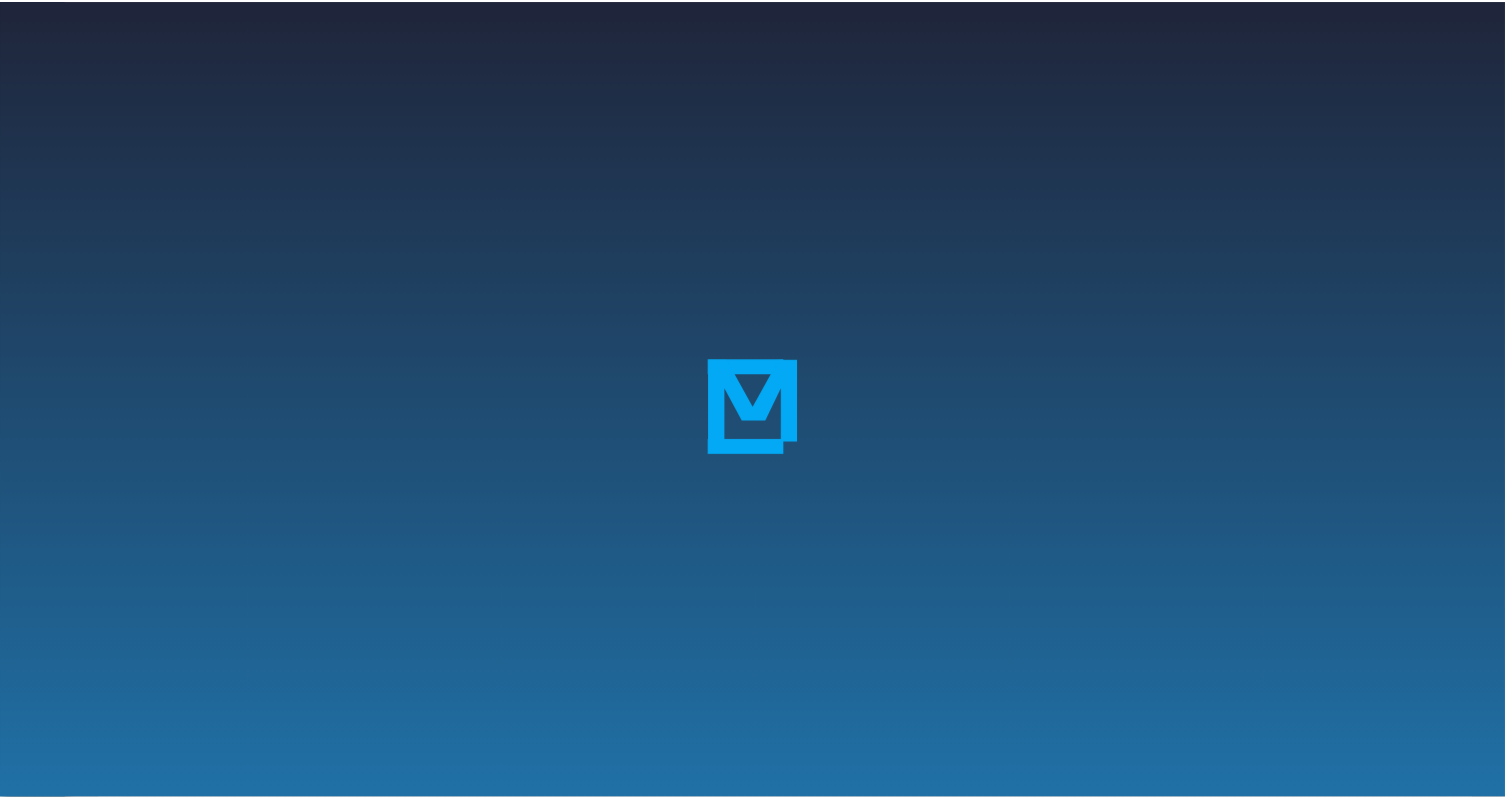 scroll, scrollTop: 0, scrollLeft: 0, axis: both 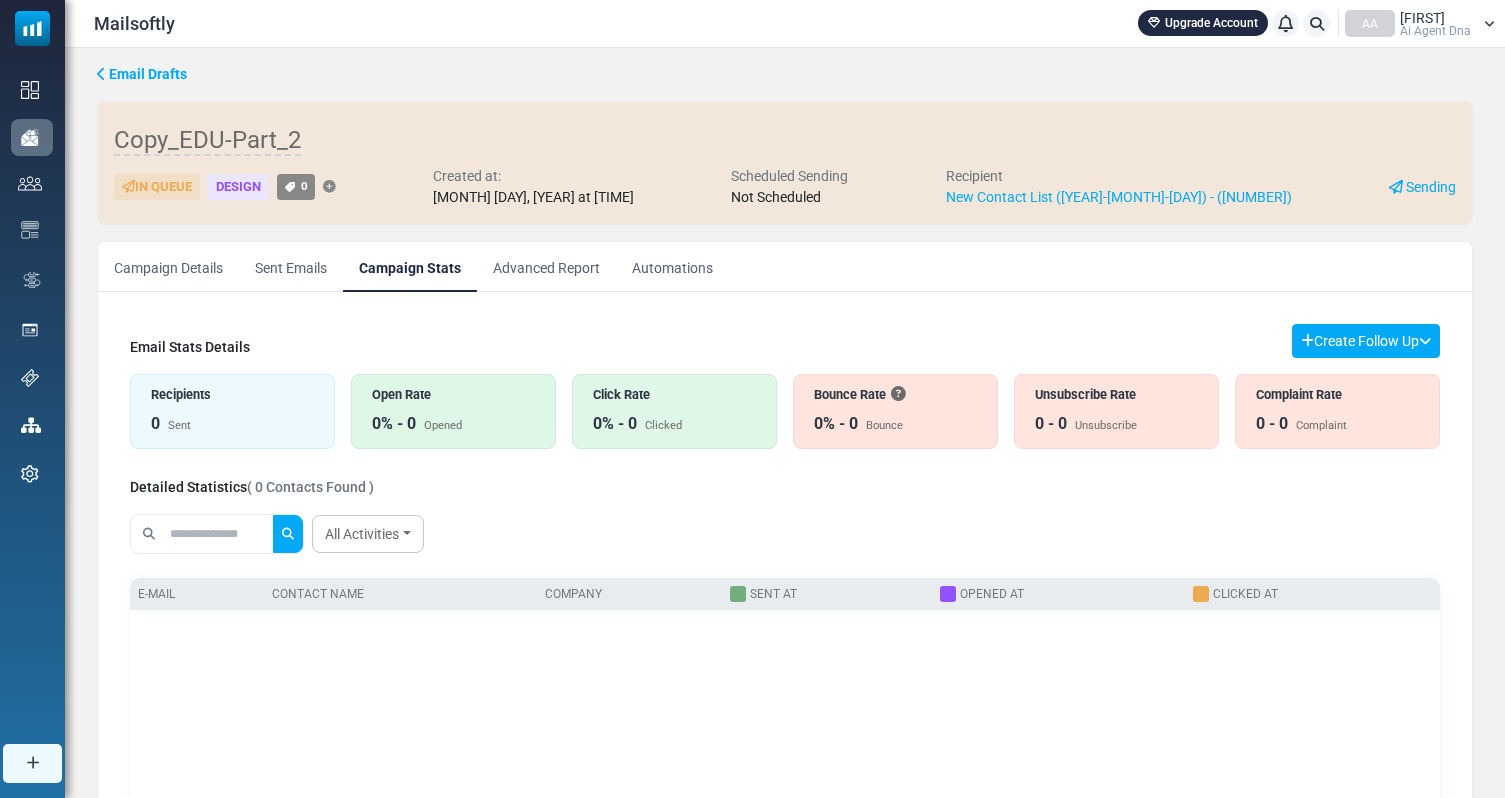 click on "Campaign Details" at bounding box center (168, 267) 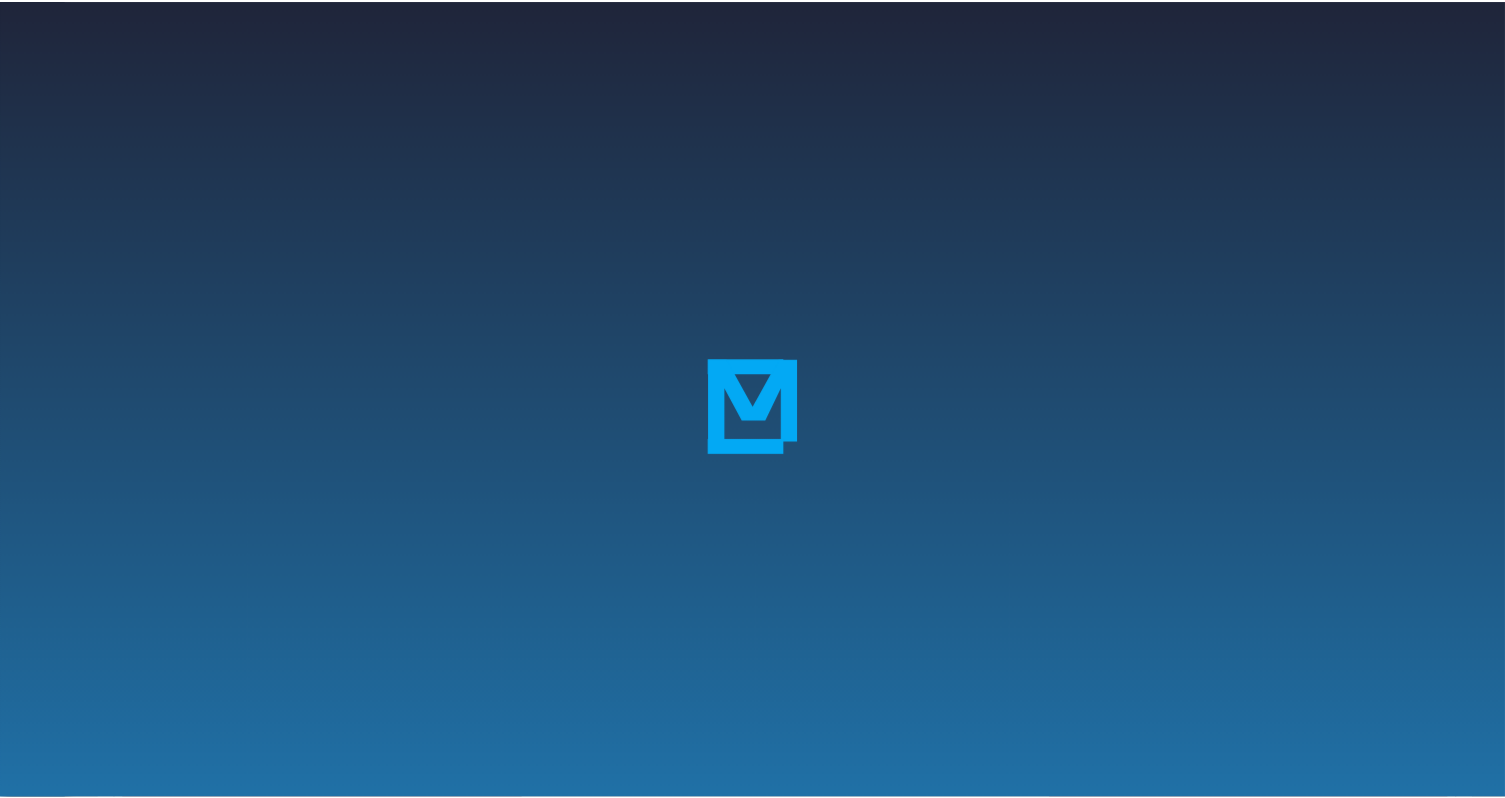 scroll, scrollTop: 0, scrollLeft: 0, axis: both 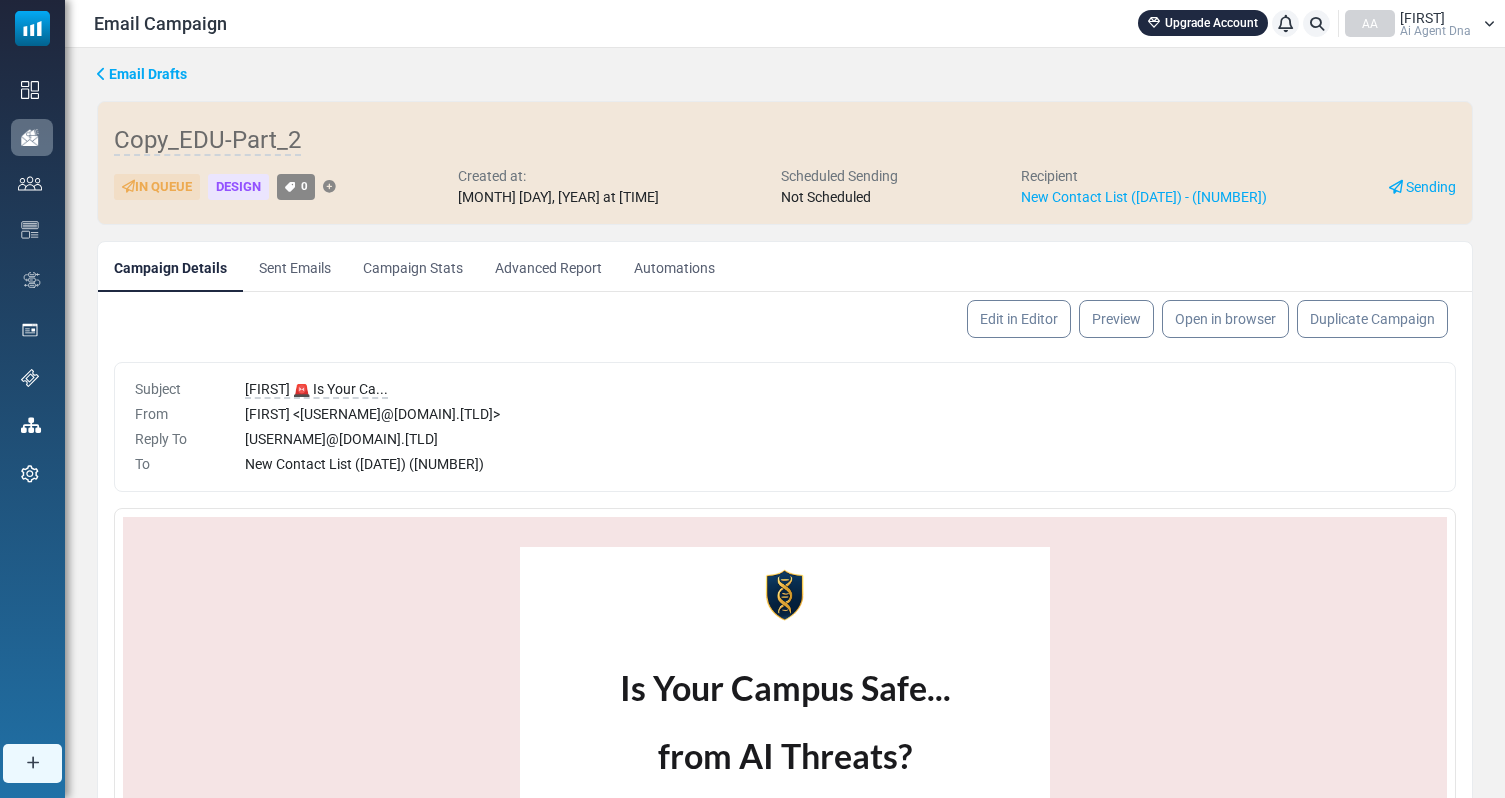 click on "Campaign Stats" at bounding box center (413, 267) 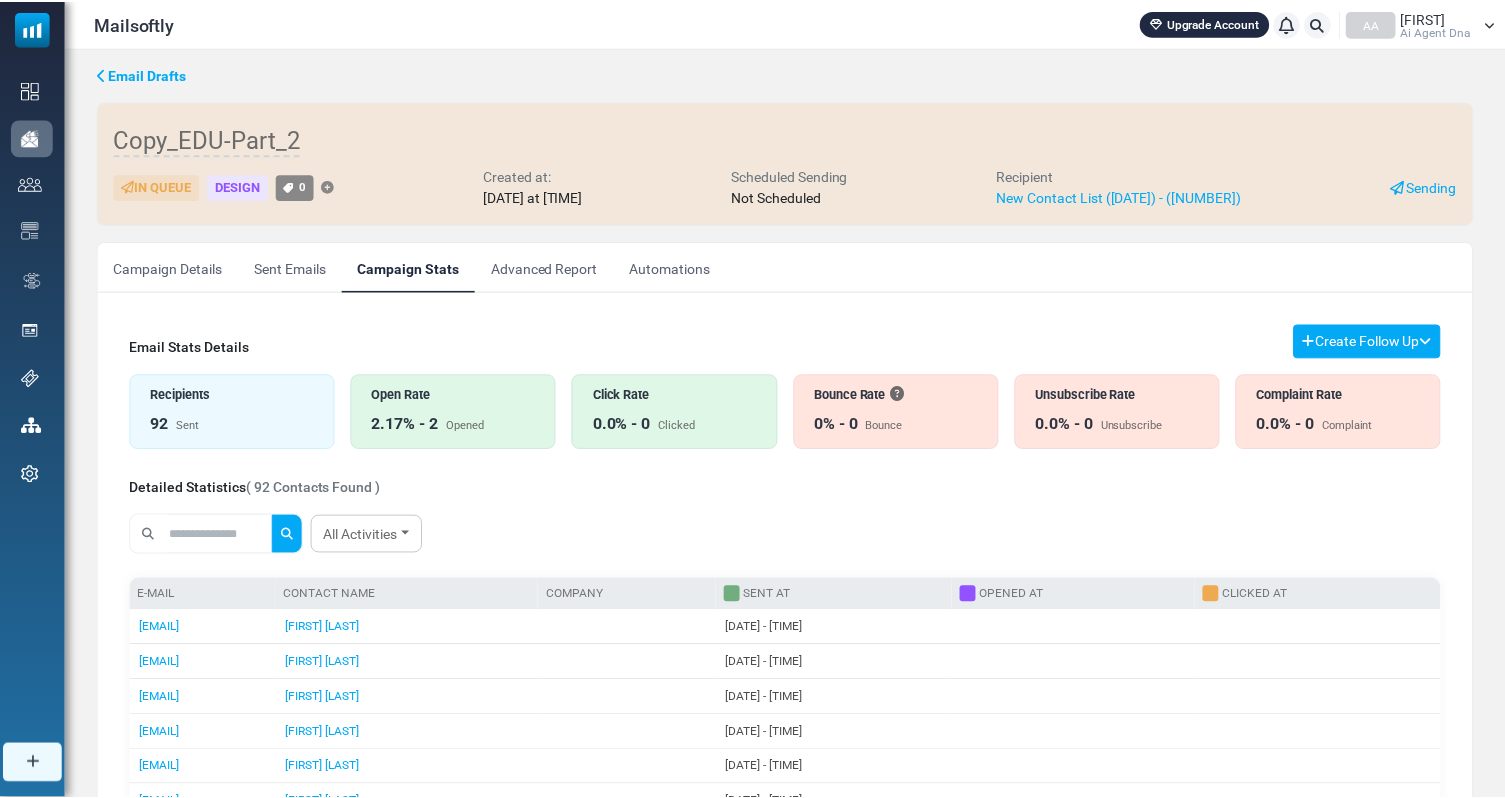 scroll, scrollTop: 0, scrollLeft: 0, axis: both 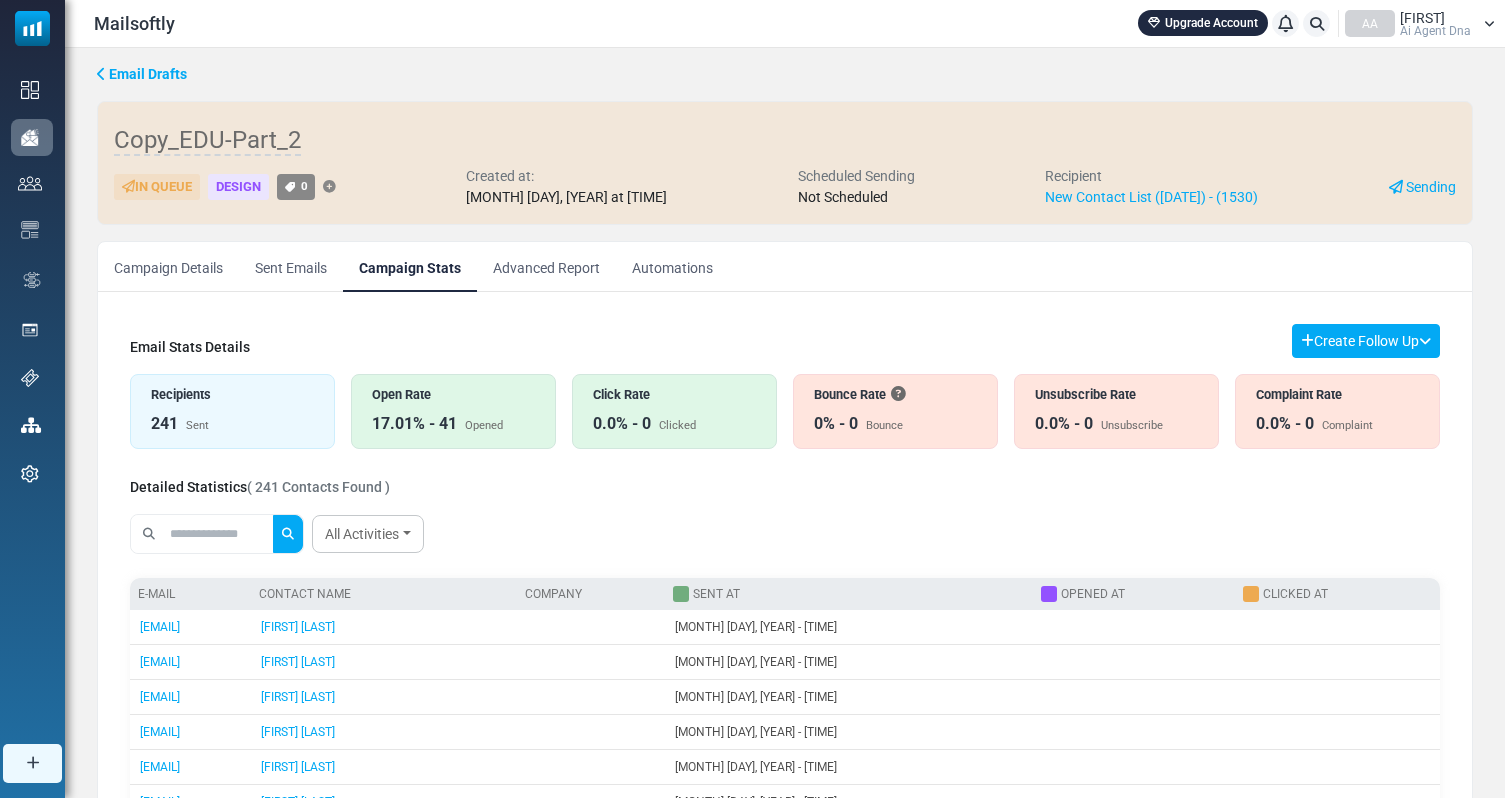 click on "Mailsoftly
Upgrade Account
Notifications
AA
Brian
Ai Agent Dna
Profile & Preferences" at bounding box center (785, 23) 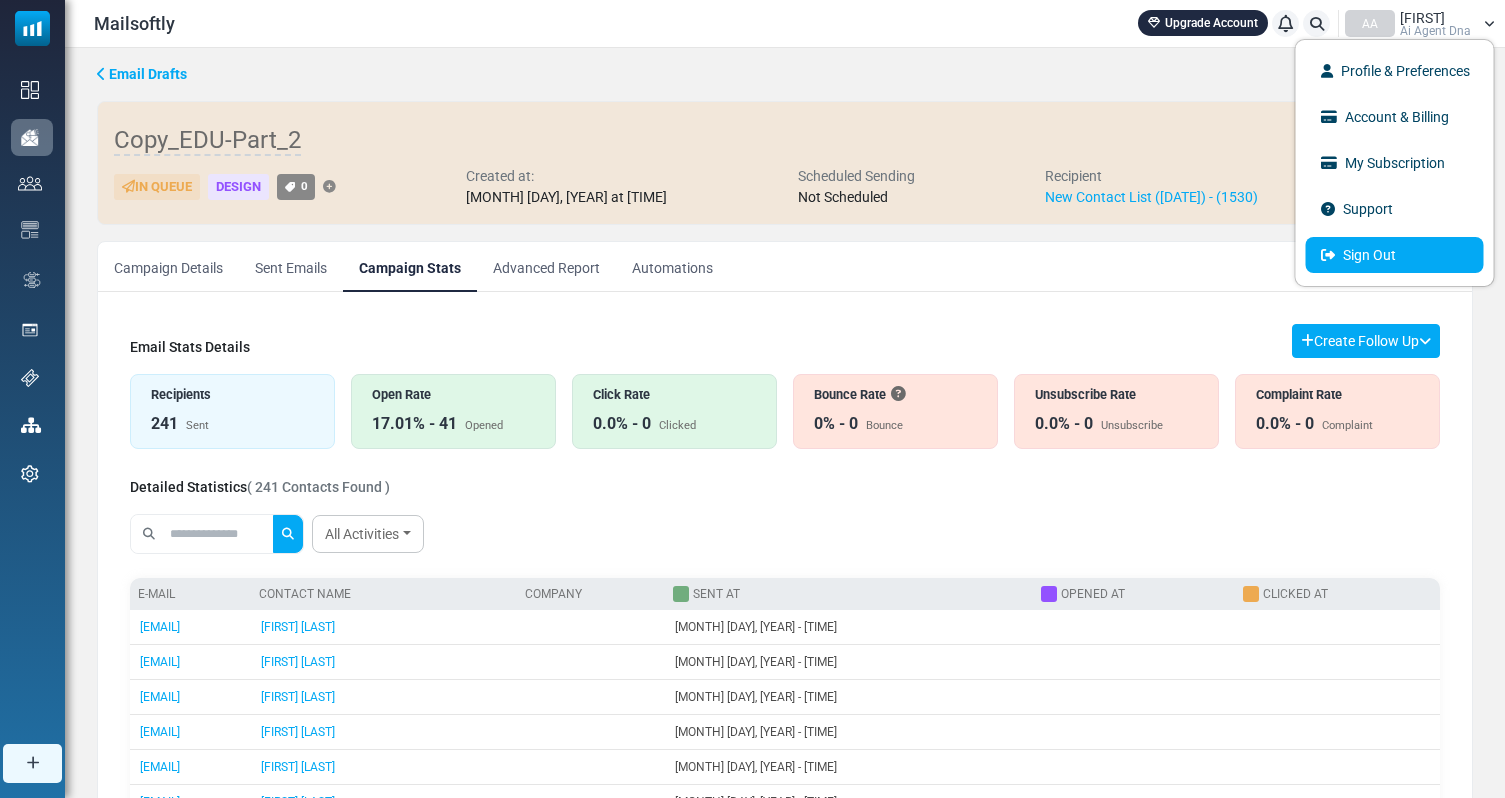 click on "Sign Out" at bounding box center (1395, 255) 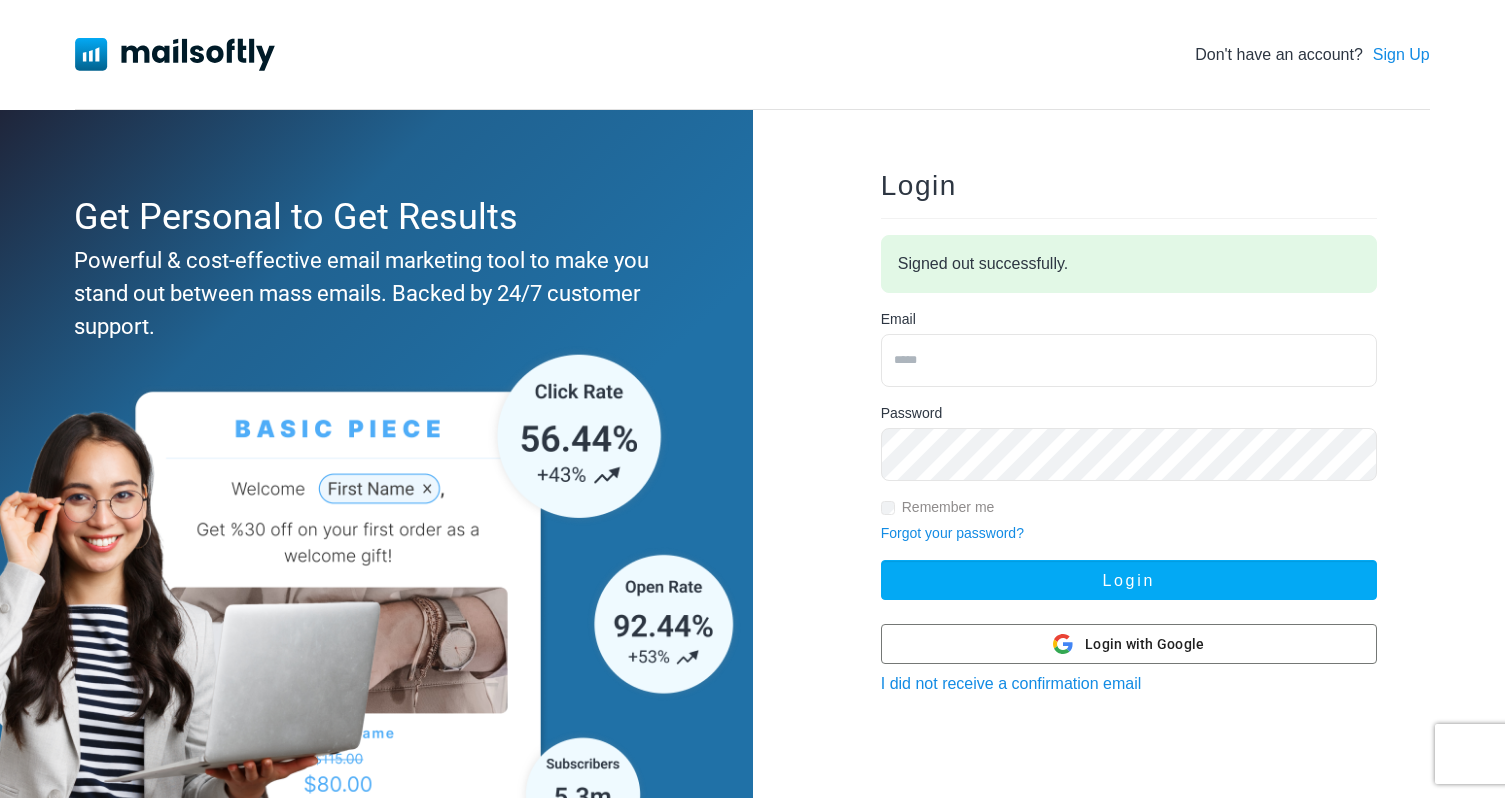 scroll, scrollTop: 0, scrollLeft: 0, axis: both 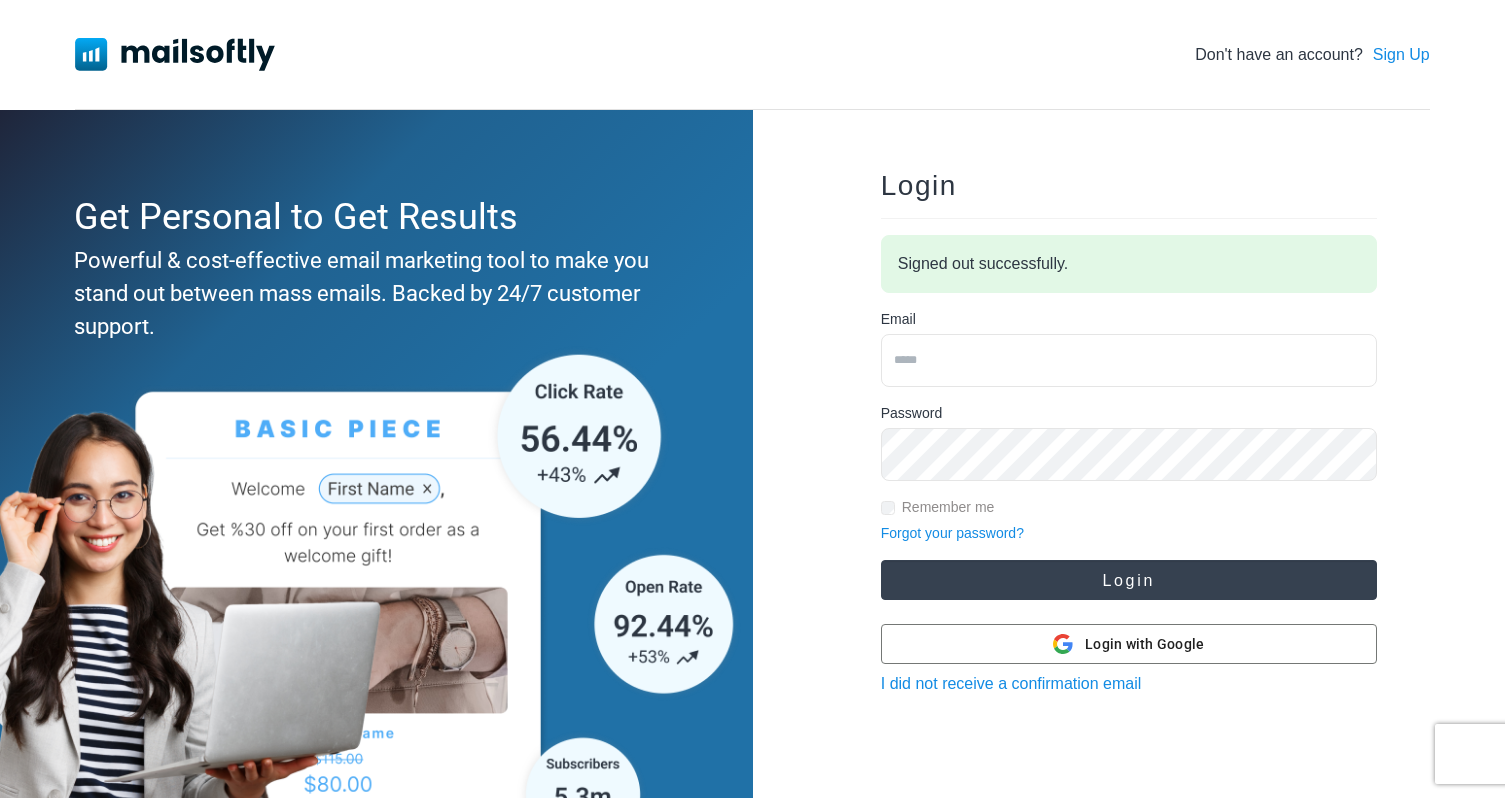 type on "**********" 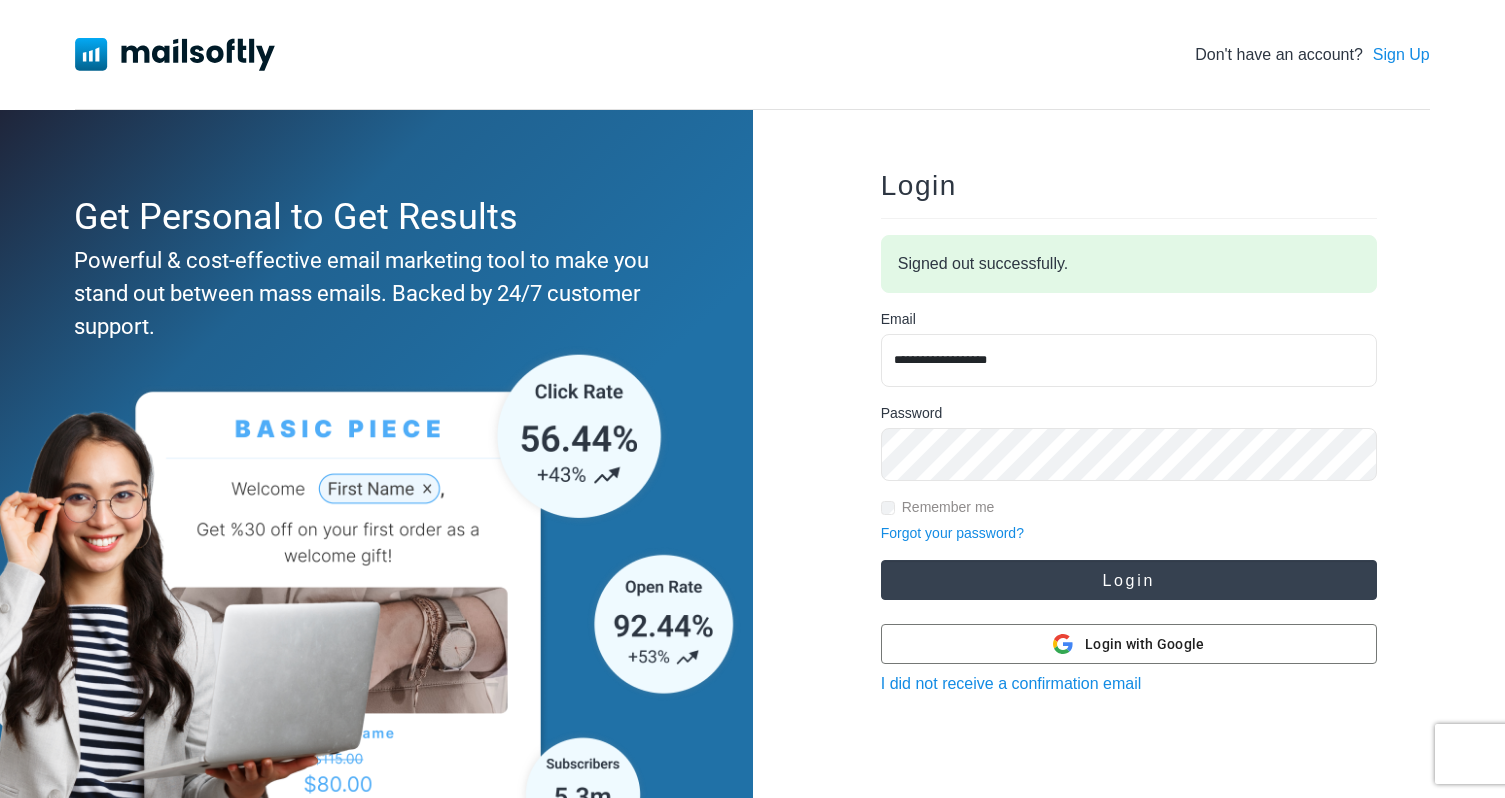 click on "Login" at bounding box center [1129, 580] 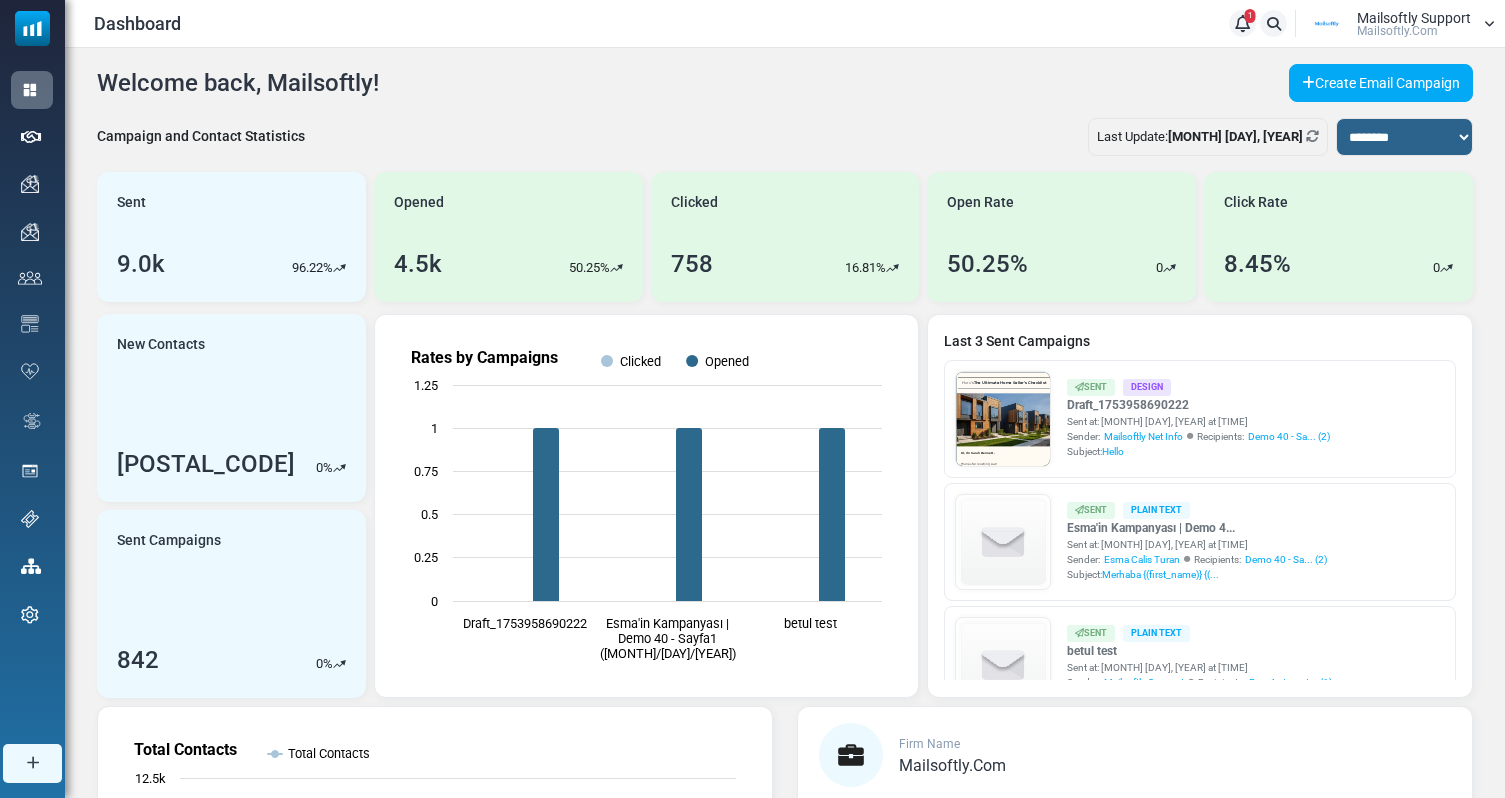 scroll, scrollTop: 0, scrollLeft: 0, axis: both 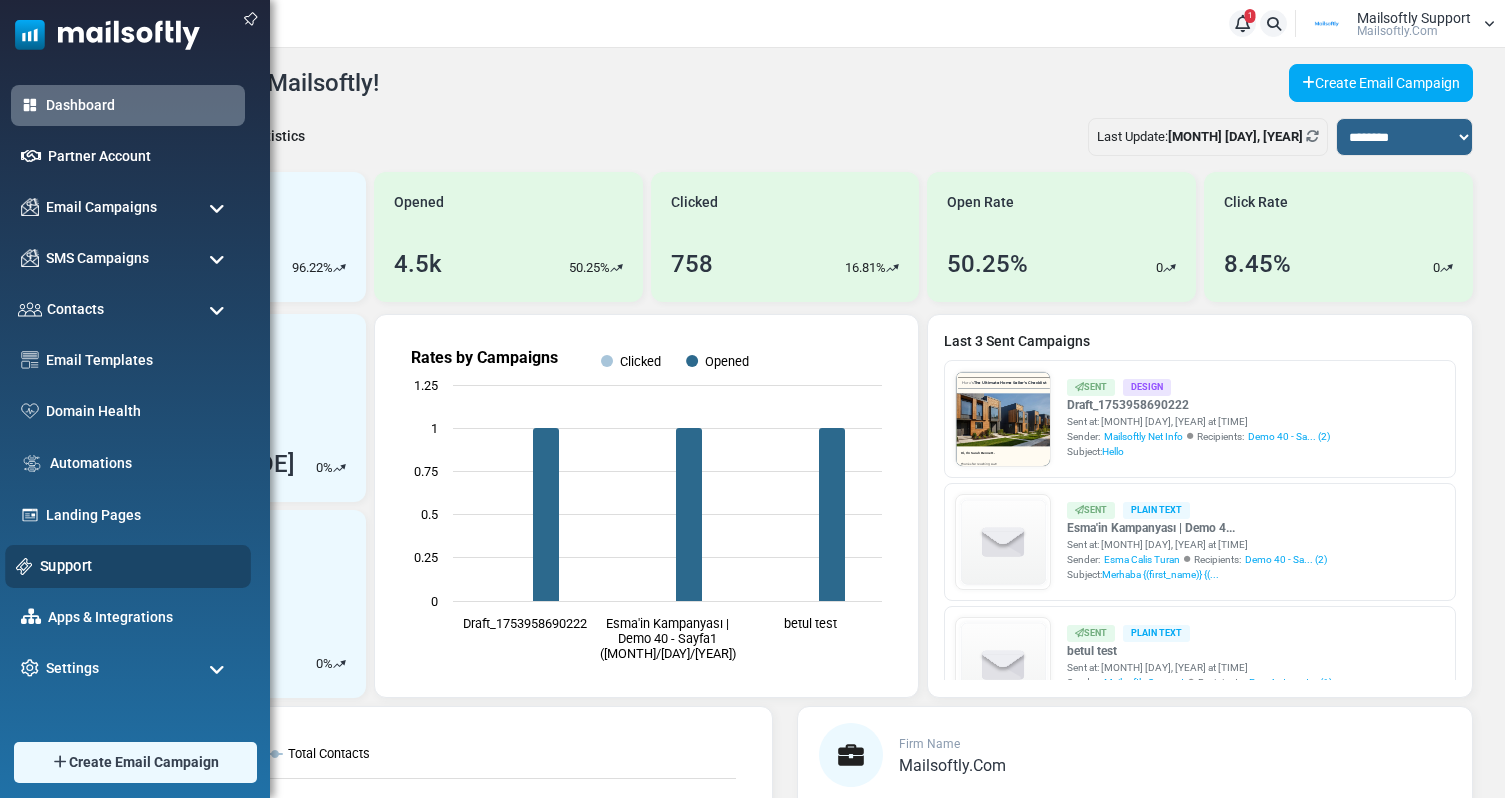 click on "Support" at bounding box center (140, 566) 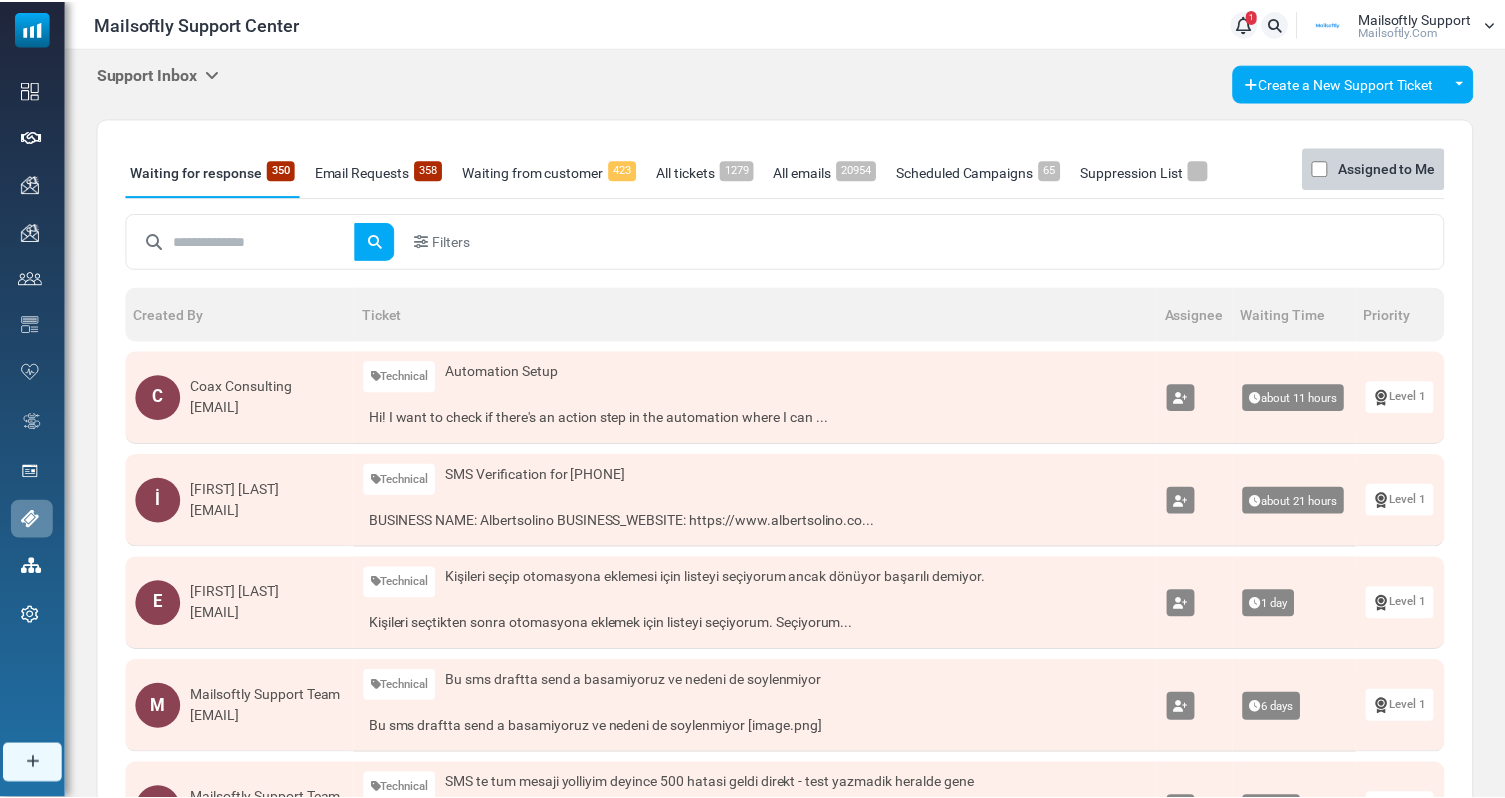 scroll, scrollTop: 0, scrollLeft: 0, axis: both 